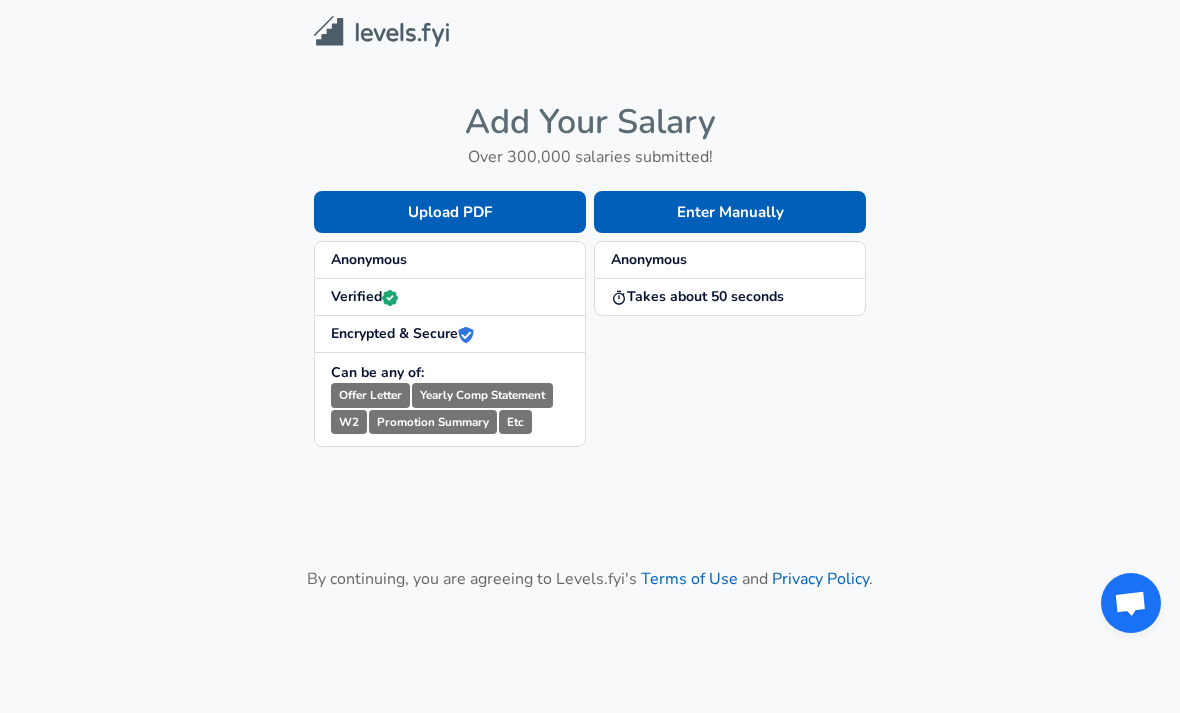 scroll, scrollTop: 0, scrollLeft: 0, axis: both 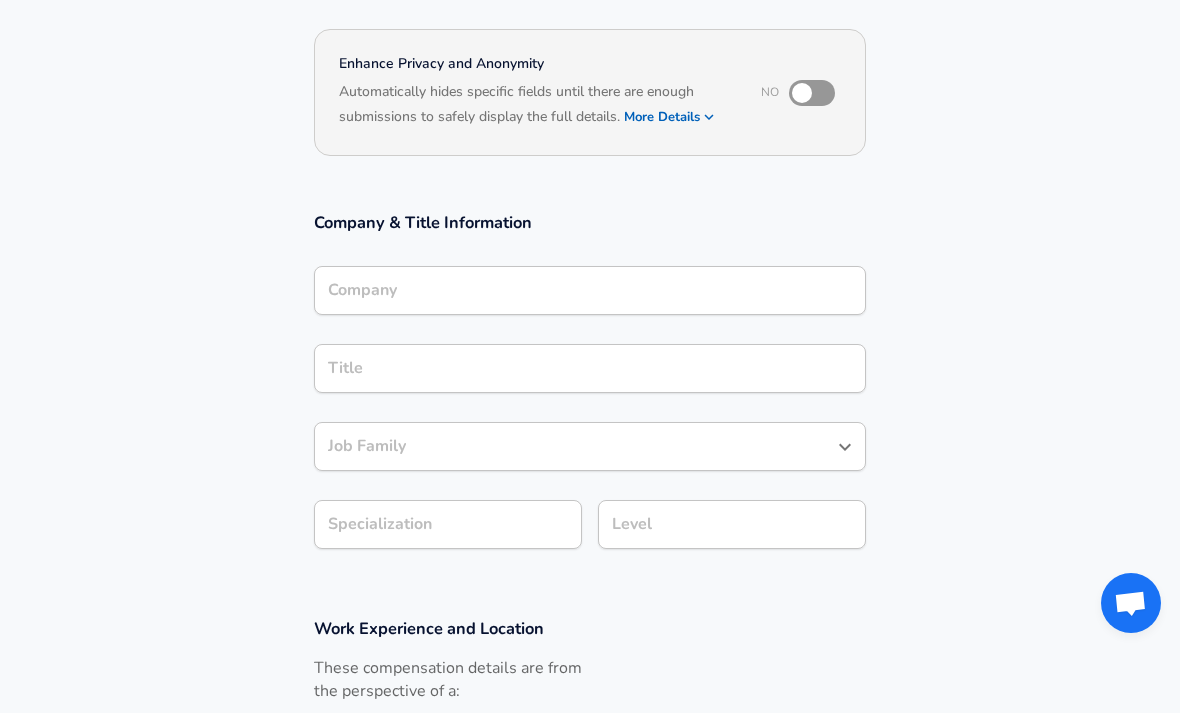 click at bounding box center [802, 93] 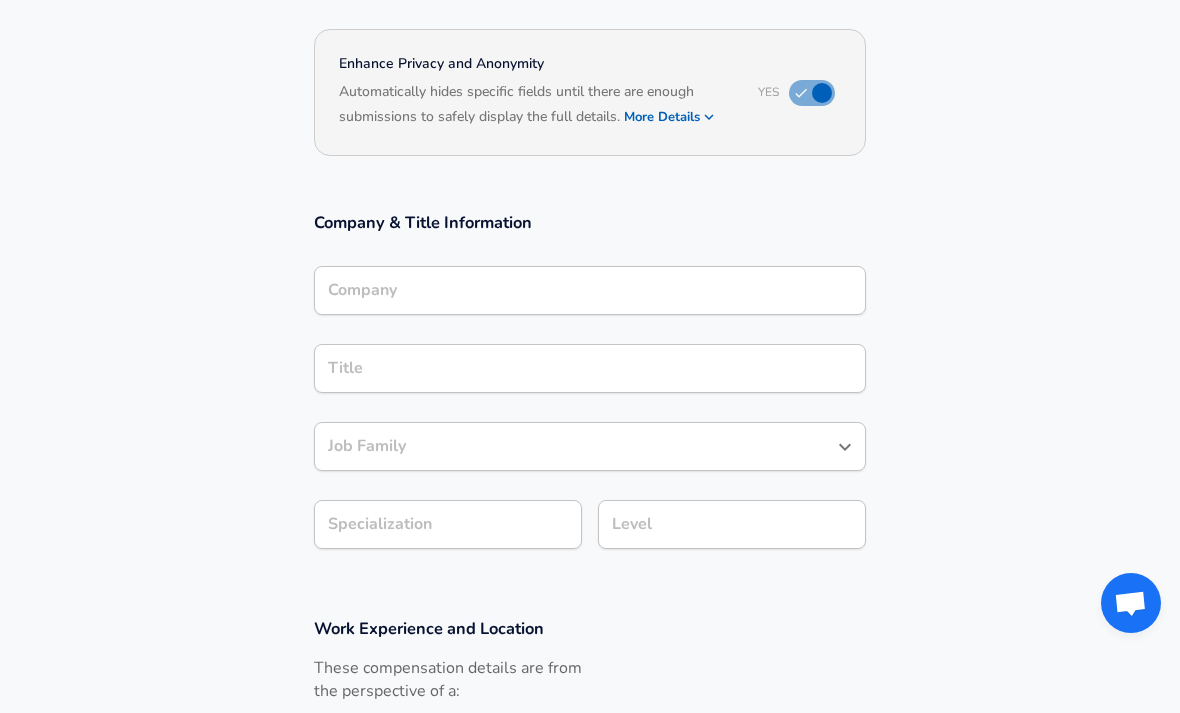 click on "More Details" at bounding box center (670, 117) 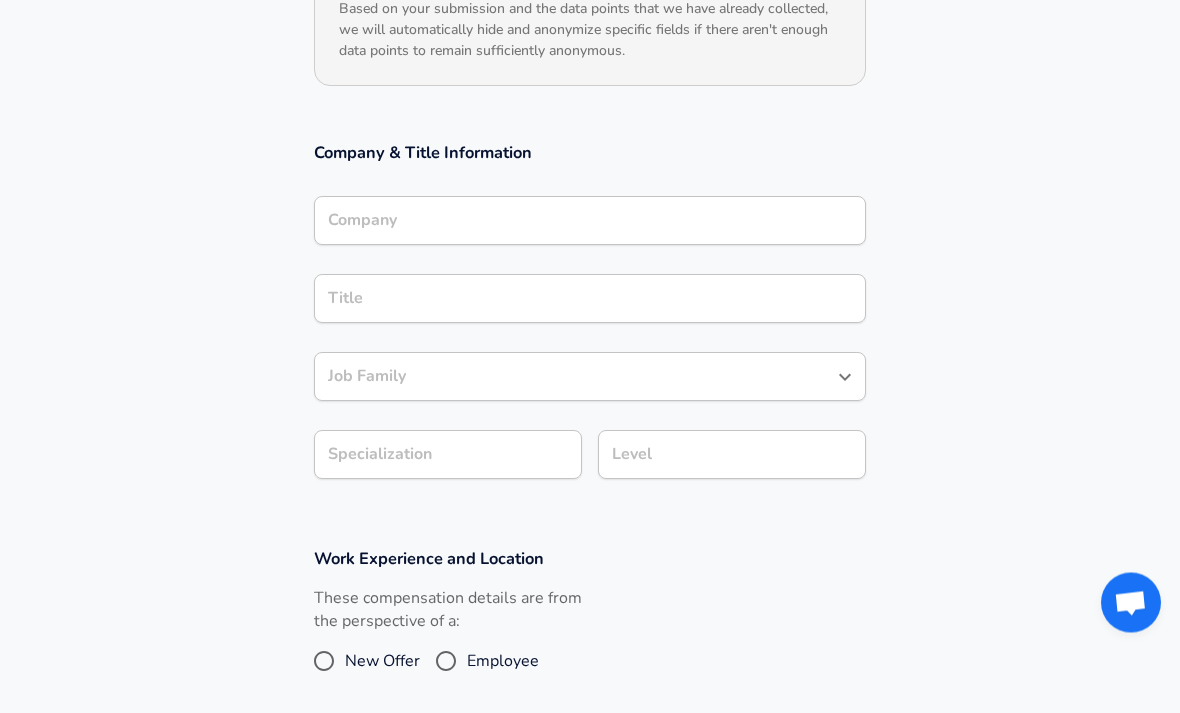 scroll, scrollTop: 312, scrollLeft: 0, axis: vertical 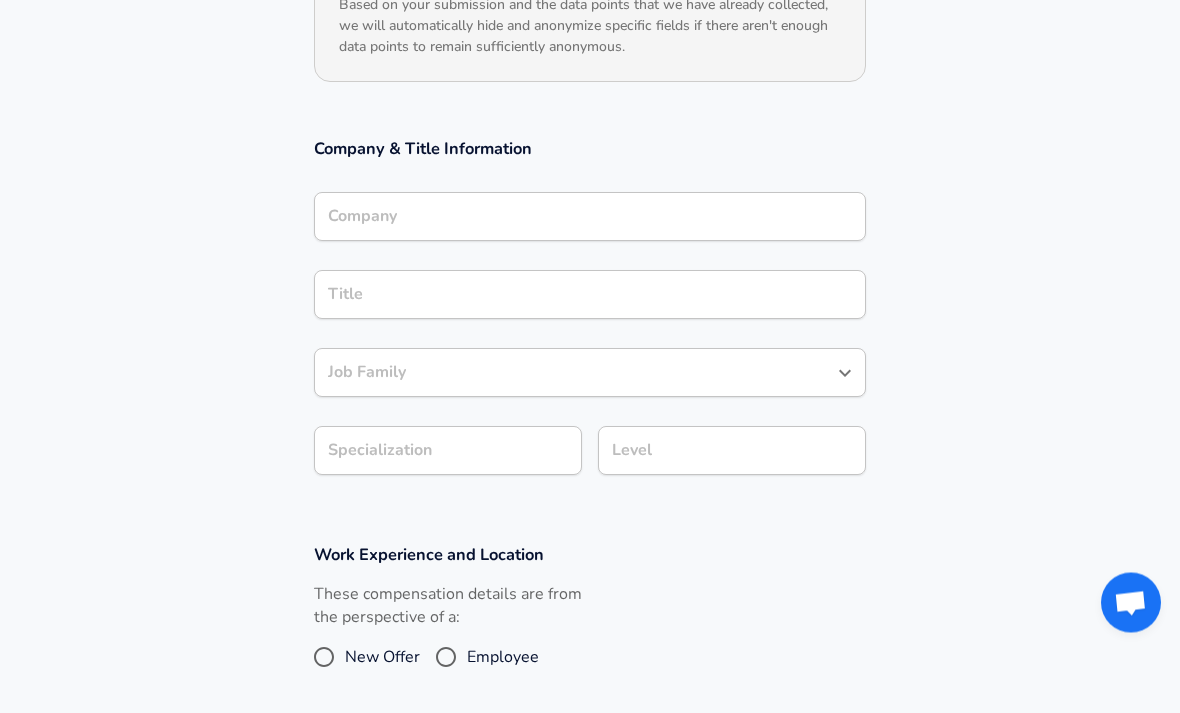 click on "Company" at bounding box center (590, 217) 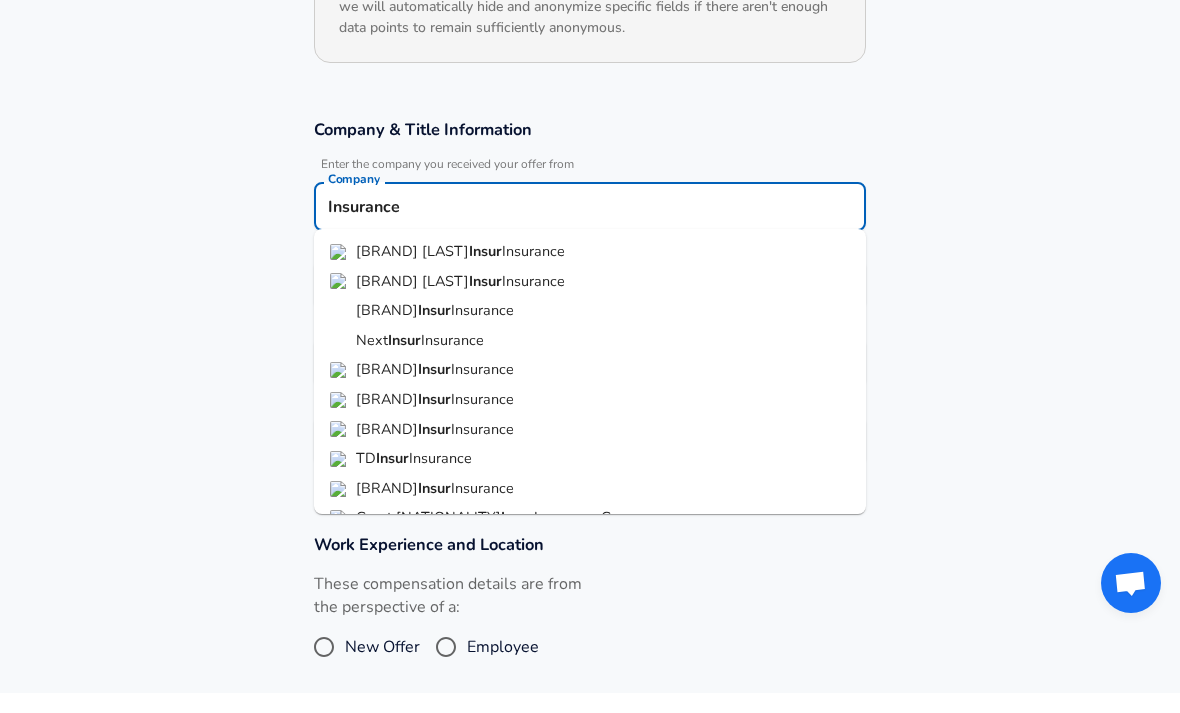 type on "Insurance" 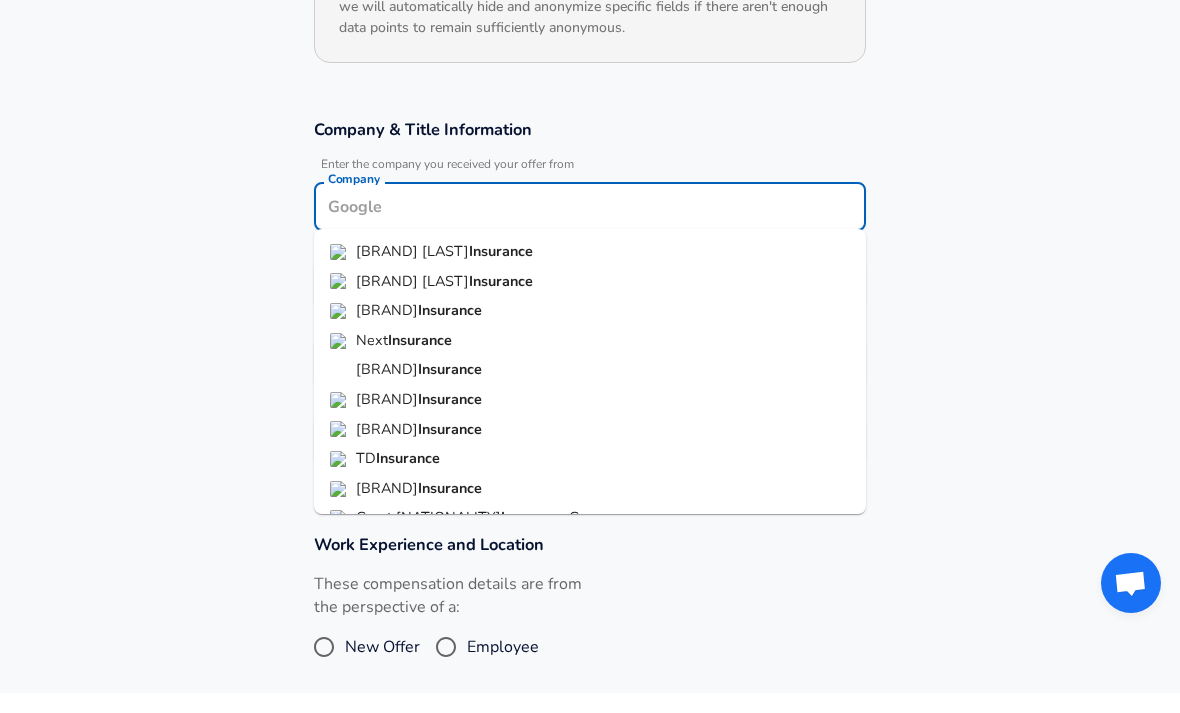 click on "Submit Salary" at bounding box center [594, 828] 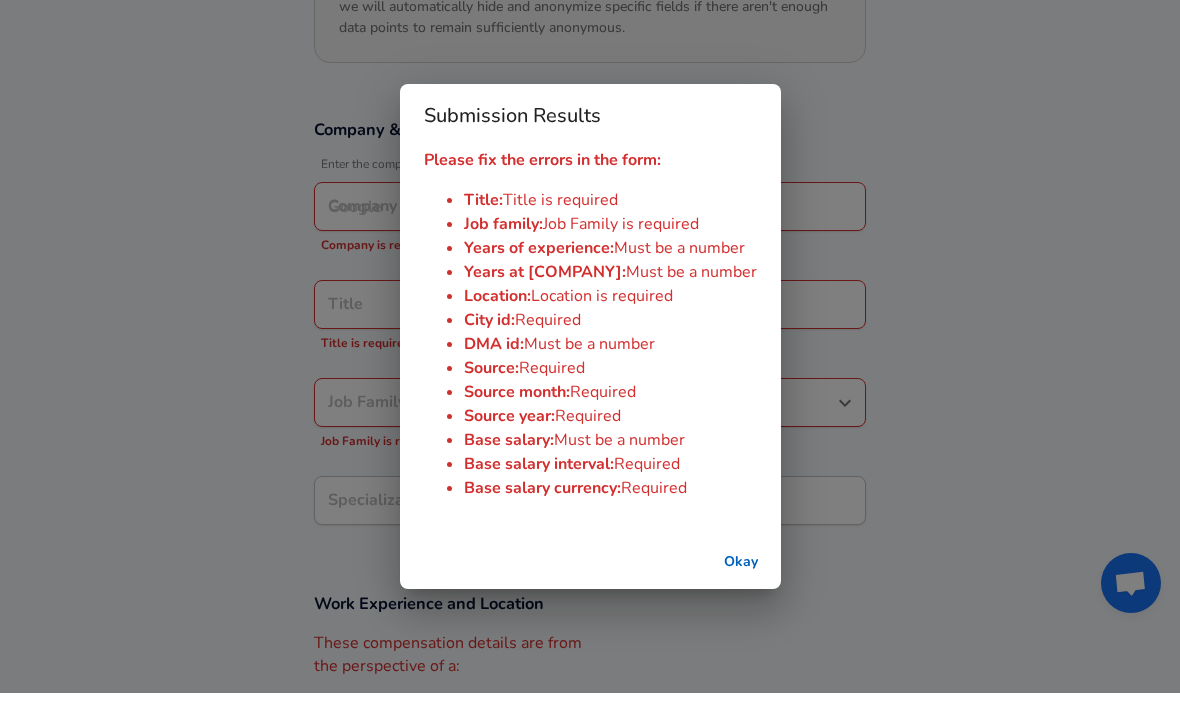 scroll, scrollTop: 333, scrollLeft: 0, axis: vertical 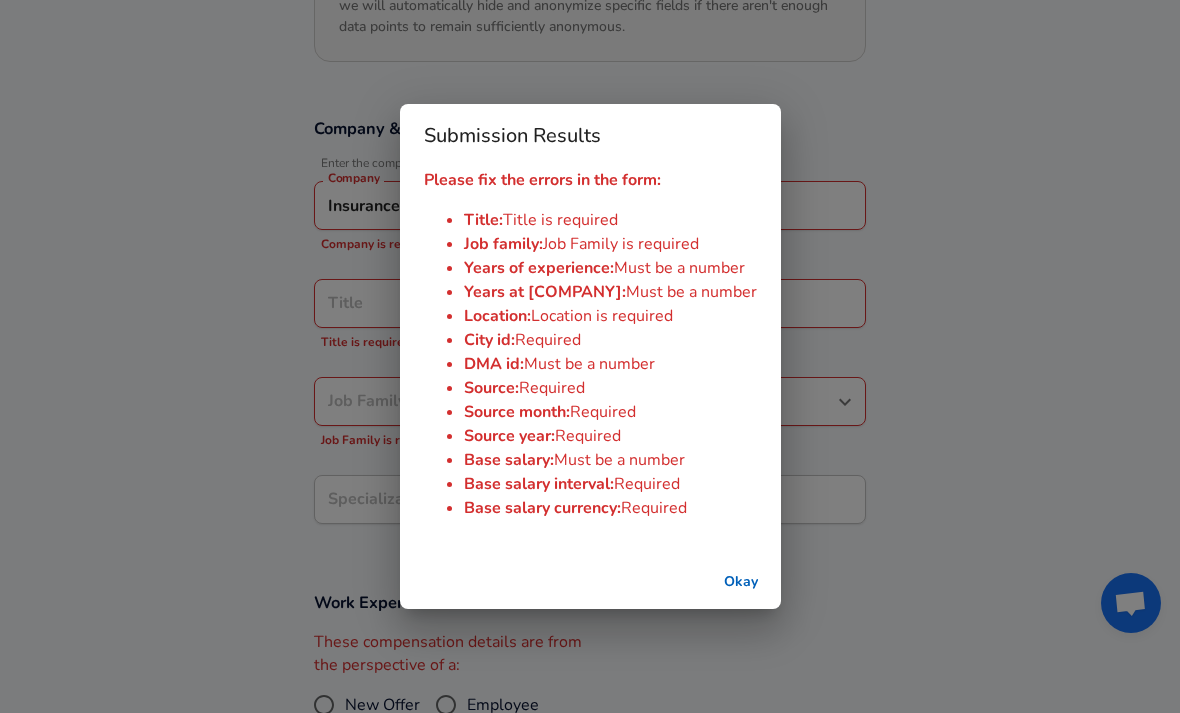 click on "Okay" at bounding box center (741, 582) 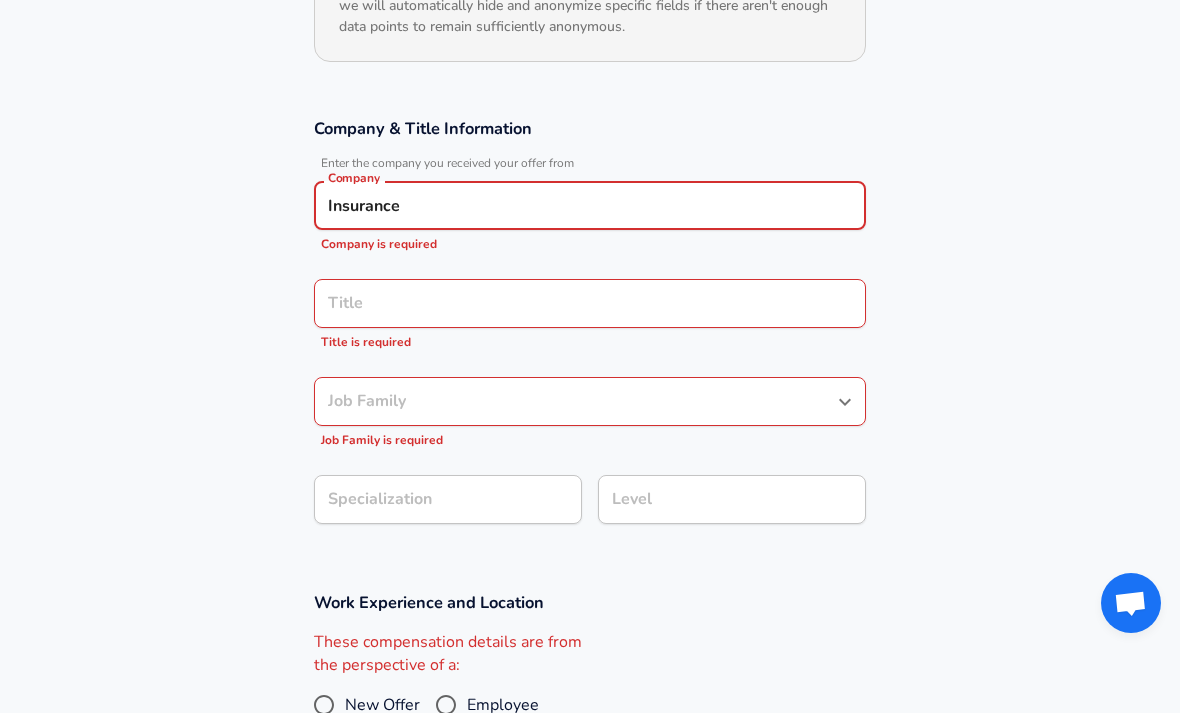 scroll, scrollTop: 332, scrollLeft: 0, axis: vertical 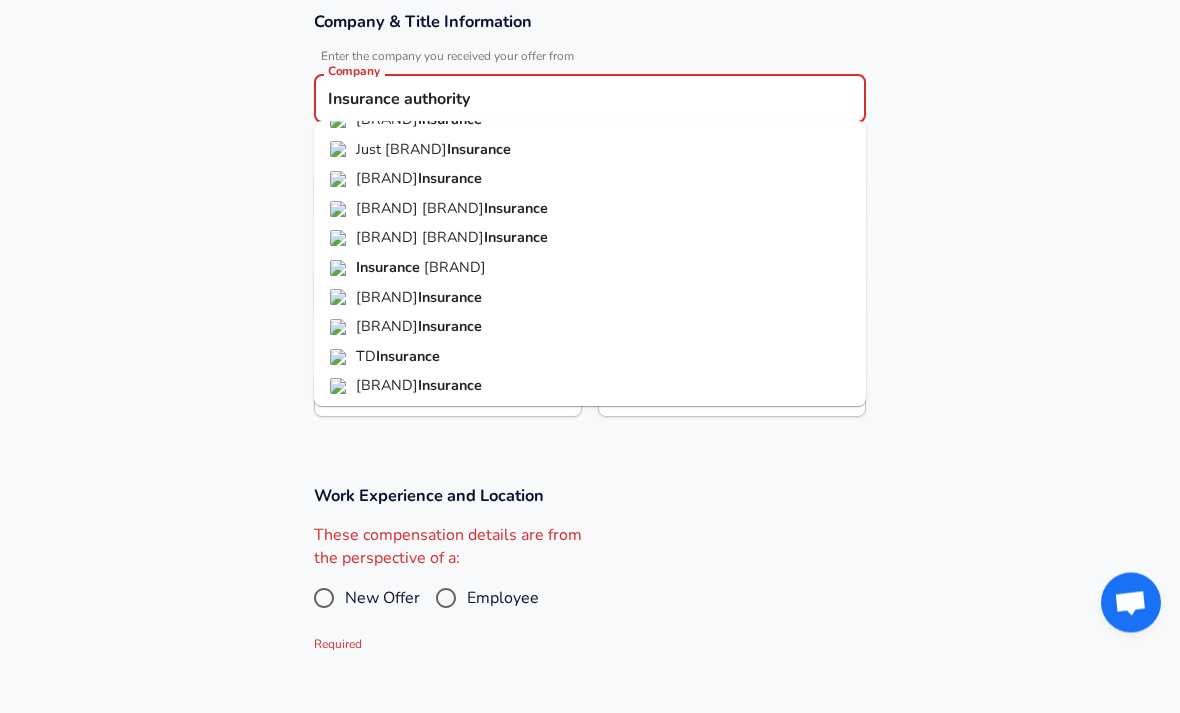 click on "authority" at bounding box center [455, 416] 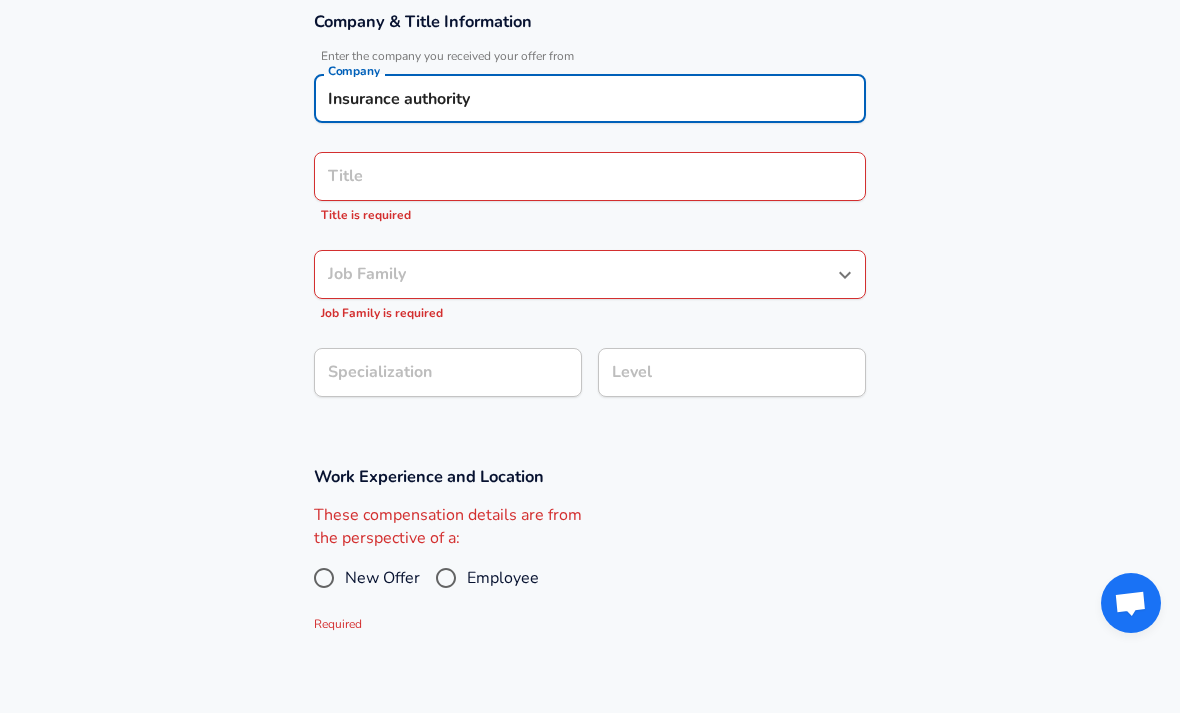 click on "Insurance authority" at bounding box center (590, 98) 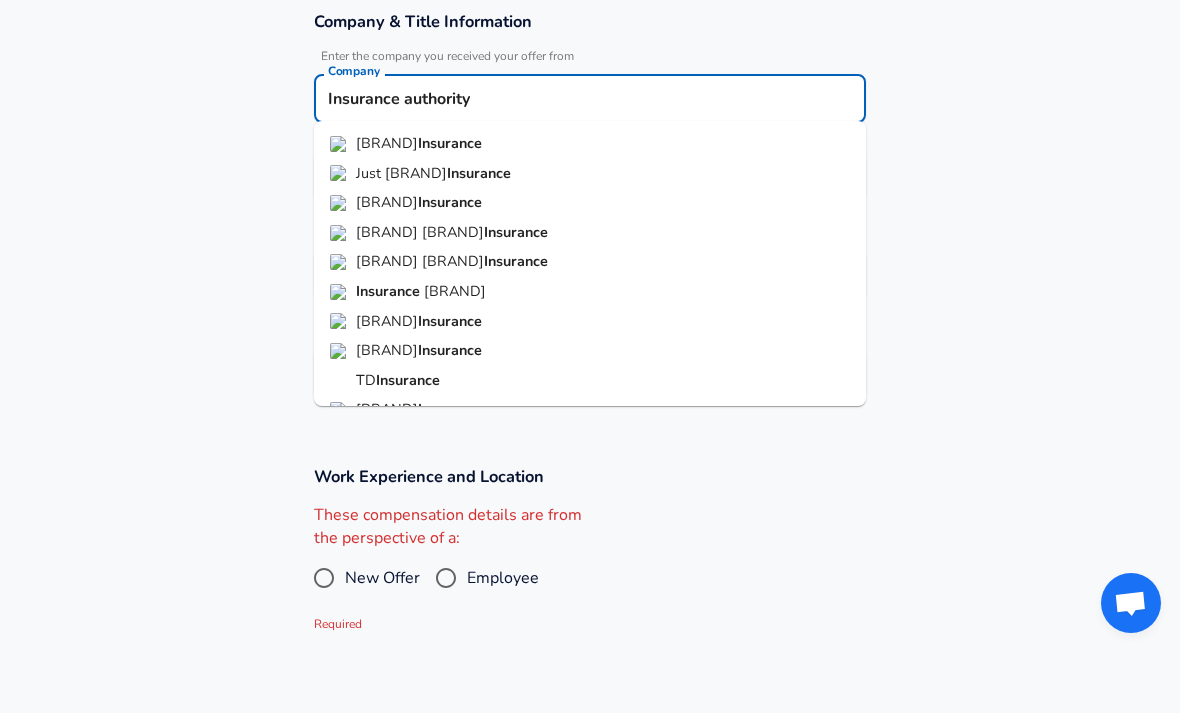 scroll, scrollTop: 439, scrollLeft: 0, axis: vertical 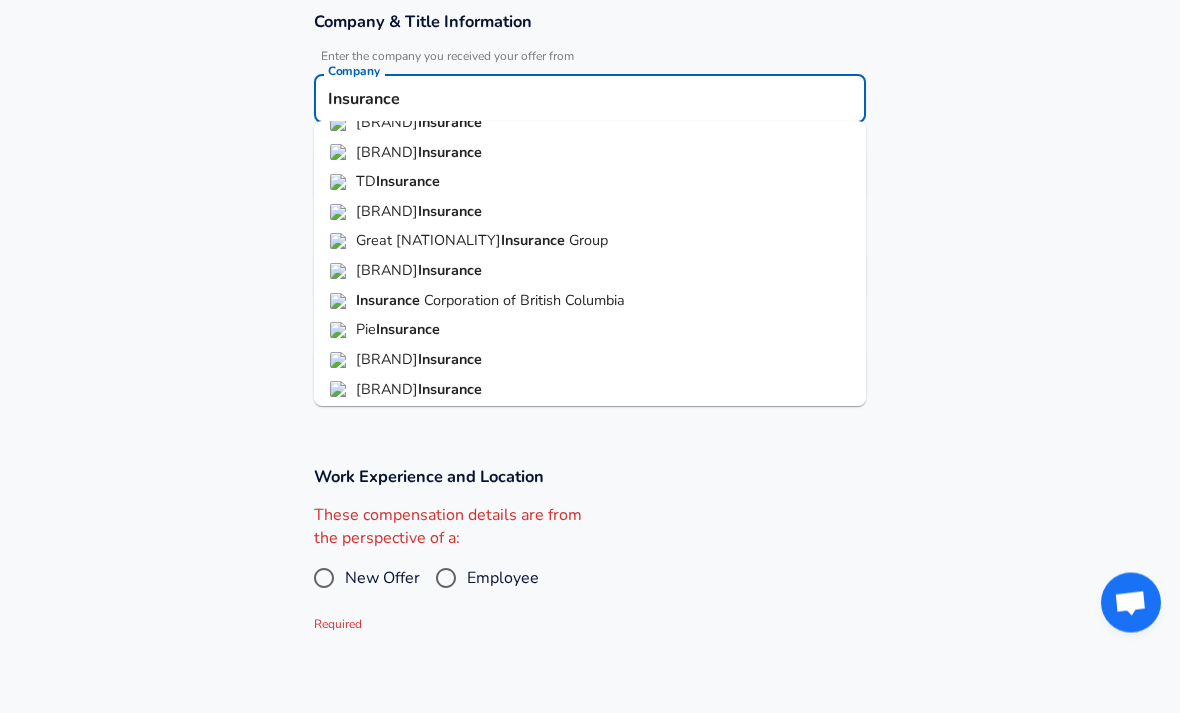click on "Insurance" at bounding box center [388, 419] 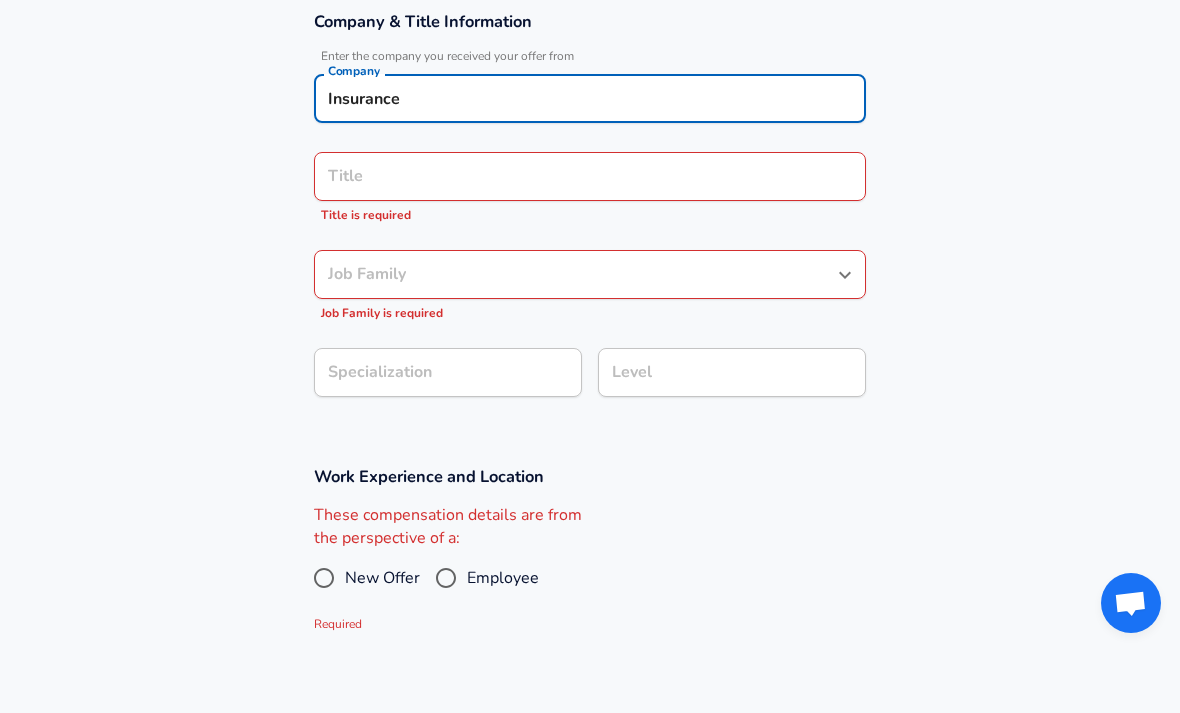 type on "Insurance" 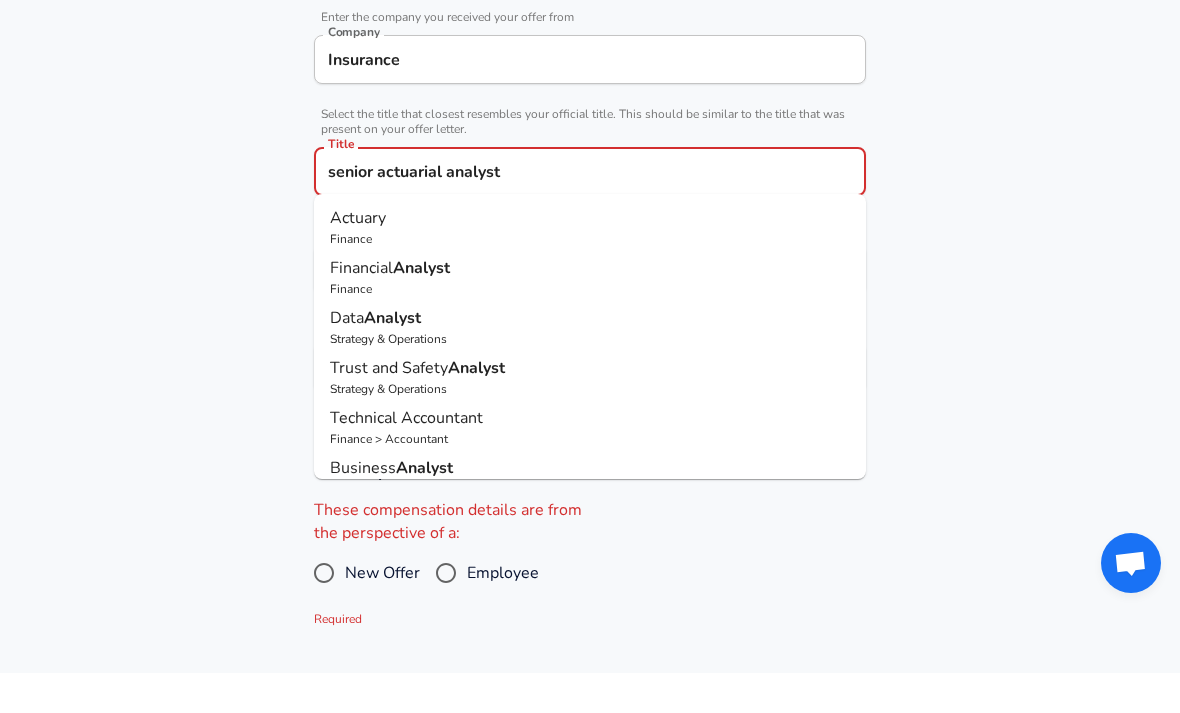 scroll, scrollTop: 480, scrollLeft: 0, axis: vertical 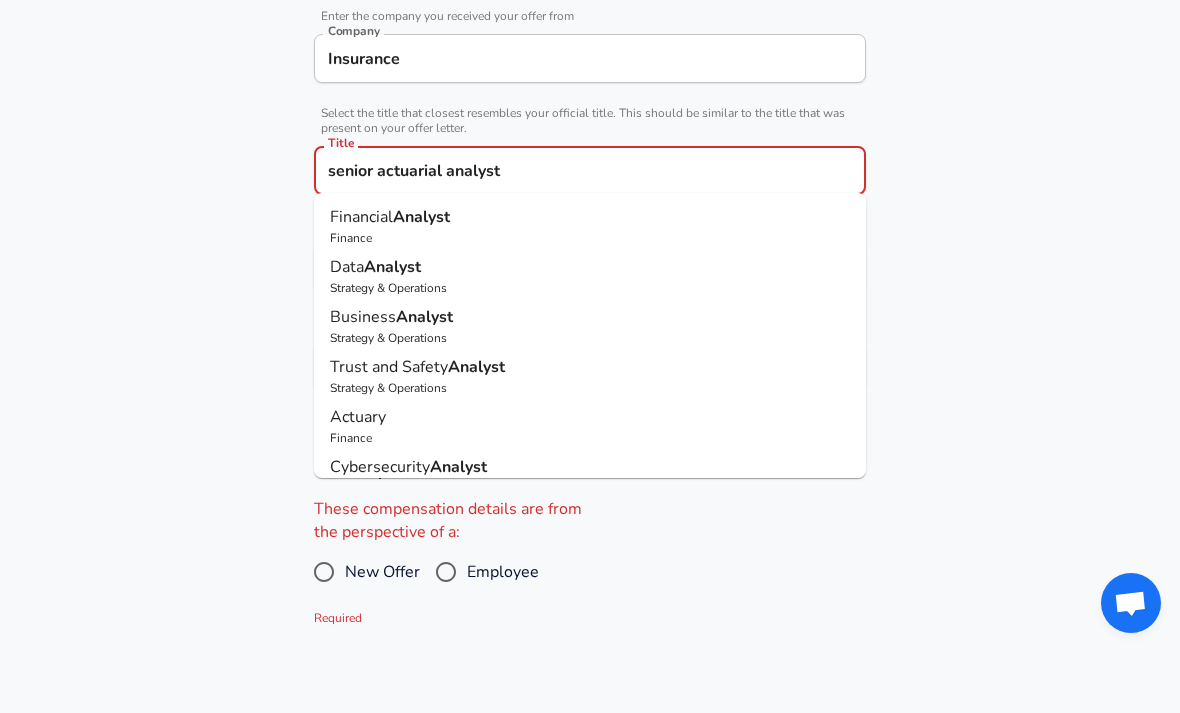 click on "Actuary" at bounding box center (358, 417) 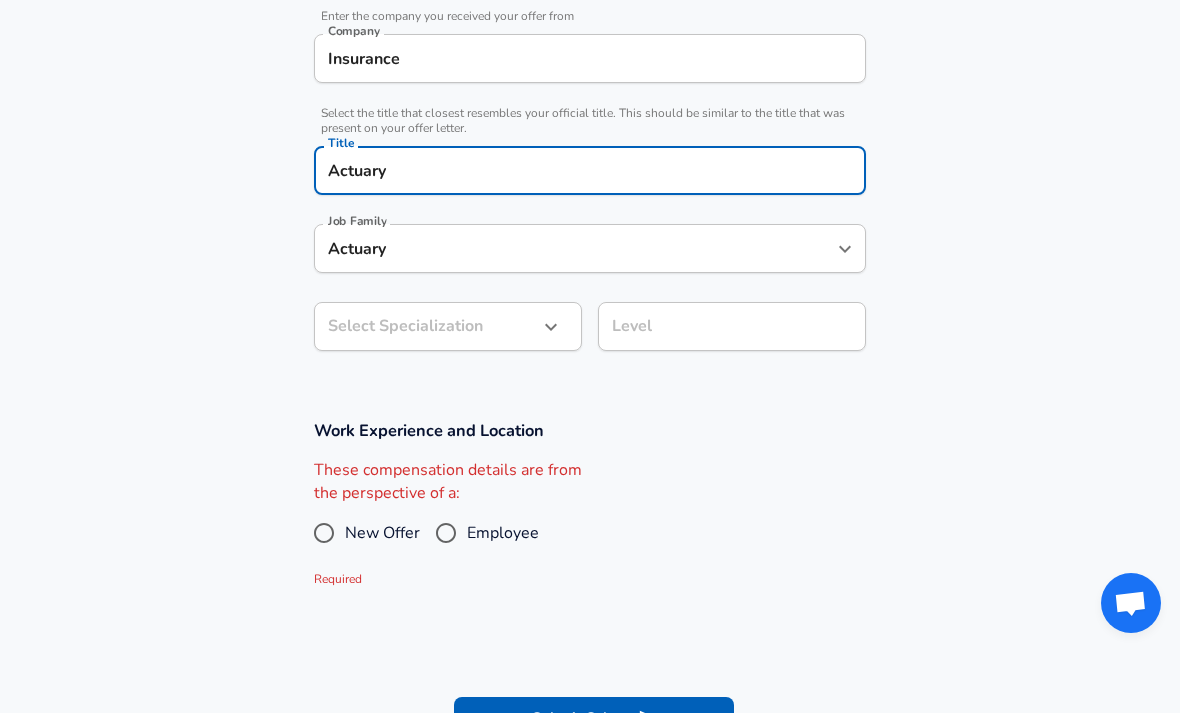 click 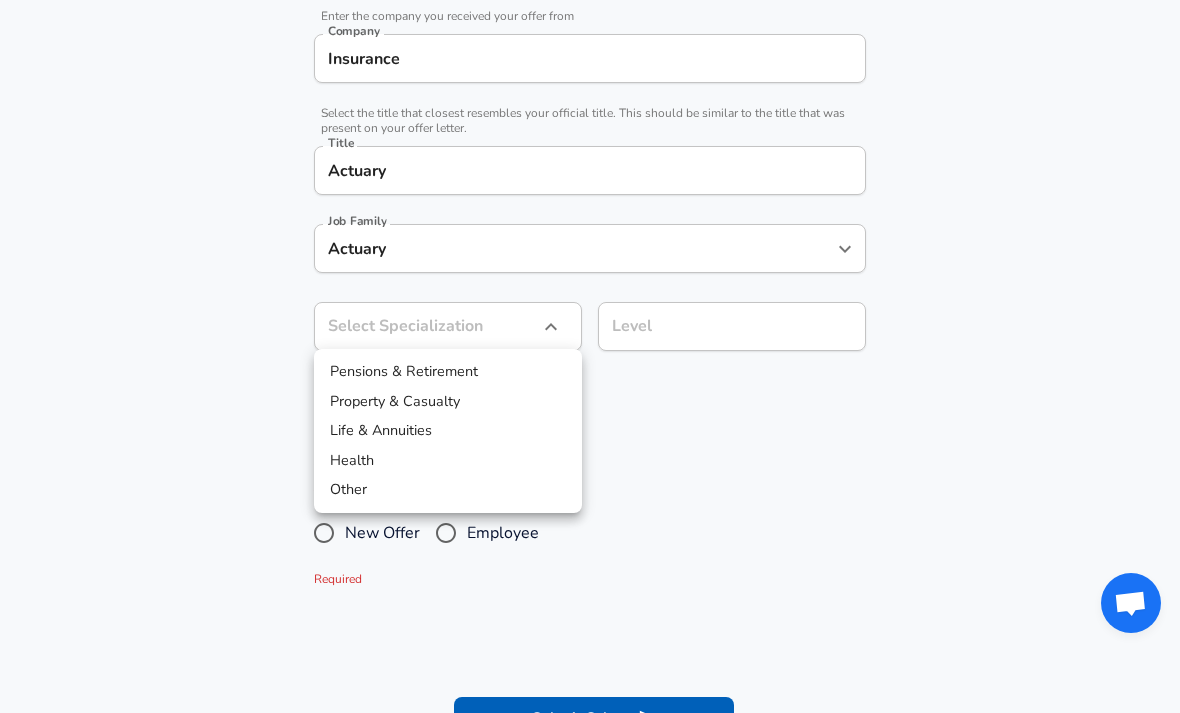 click on "Other" at bounding box center (448, 490) 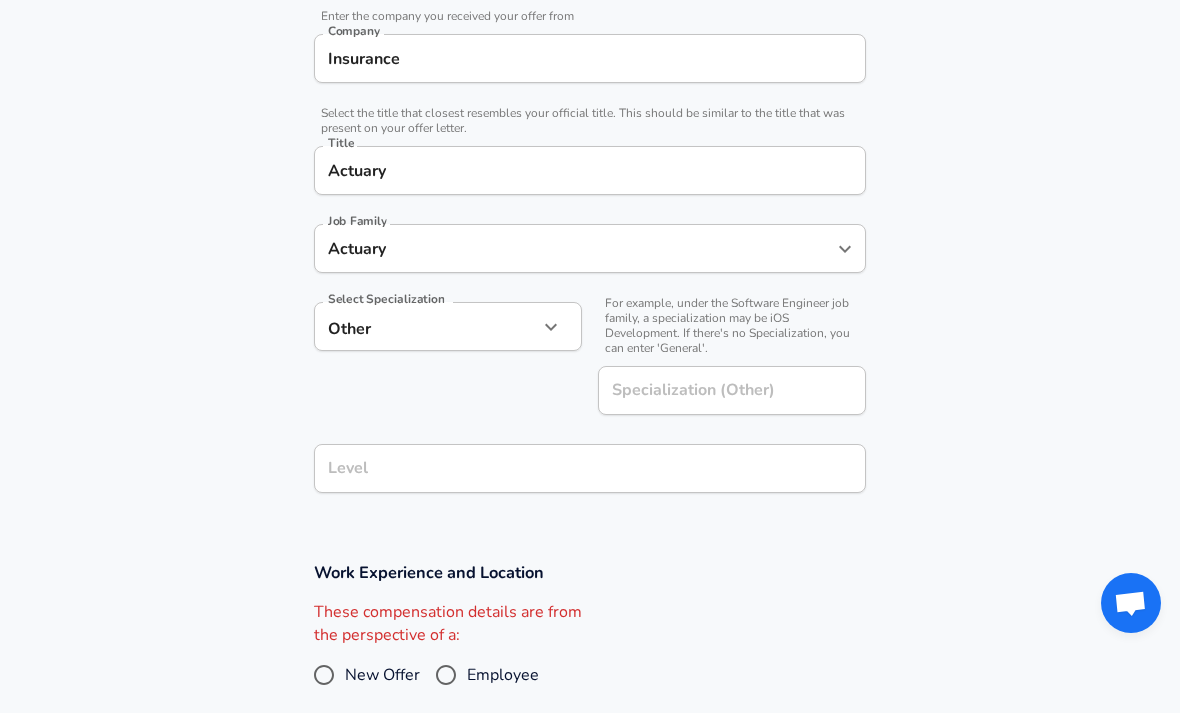 type on "Other" 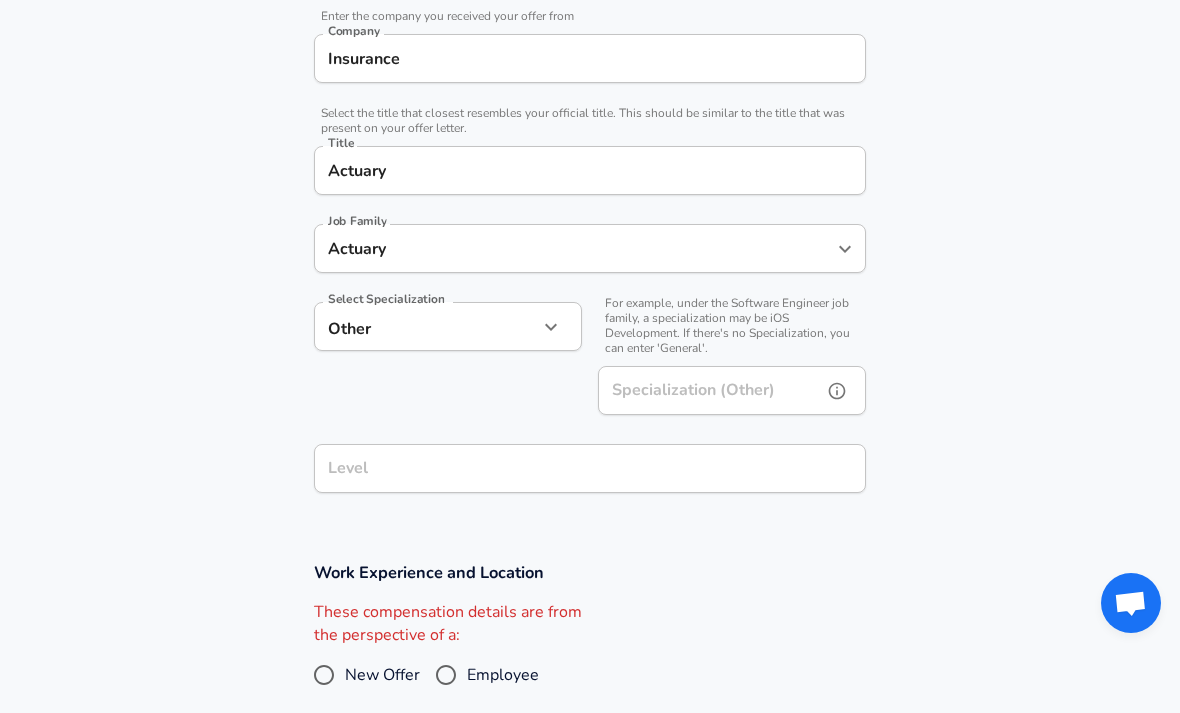 click on "Specialization (Other) Specialization (Other)" at bounding box center [732, 393] 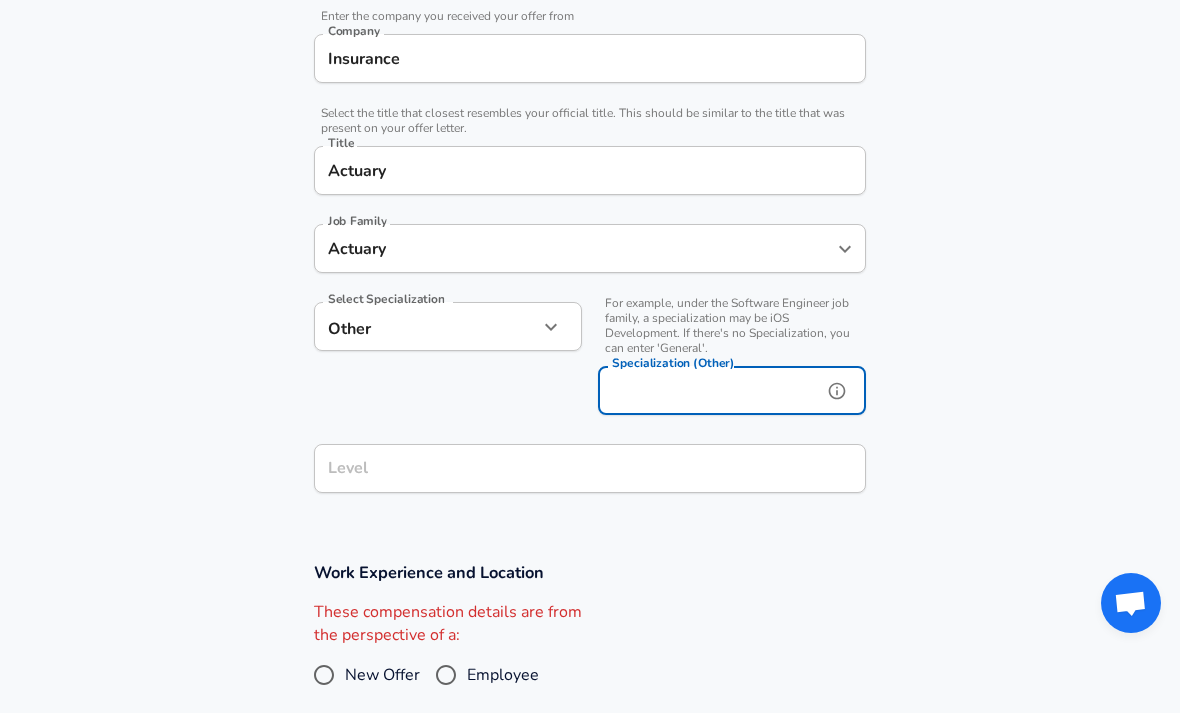 scroll, scrollTop: 479, scrollLeft: 0, axis: vertical 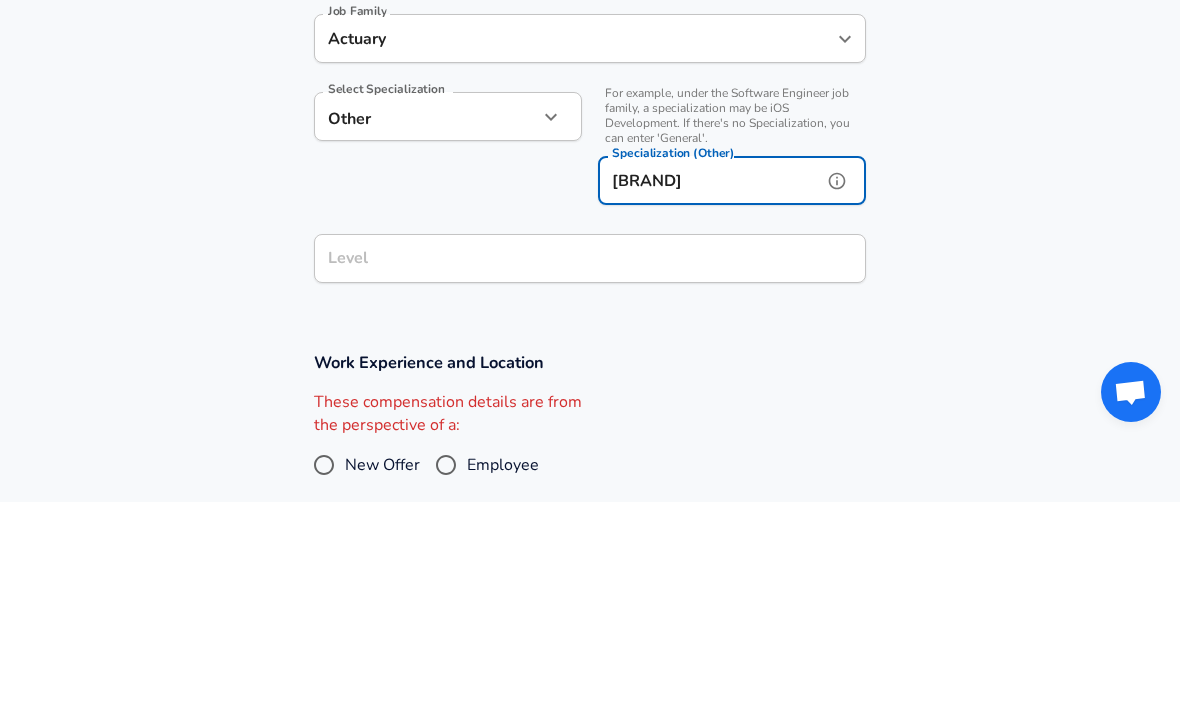 type on "All" 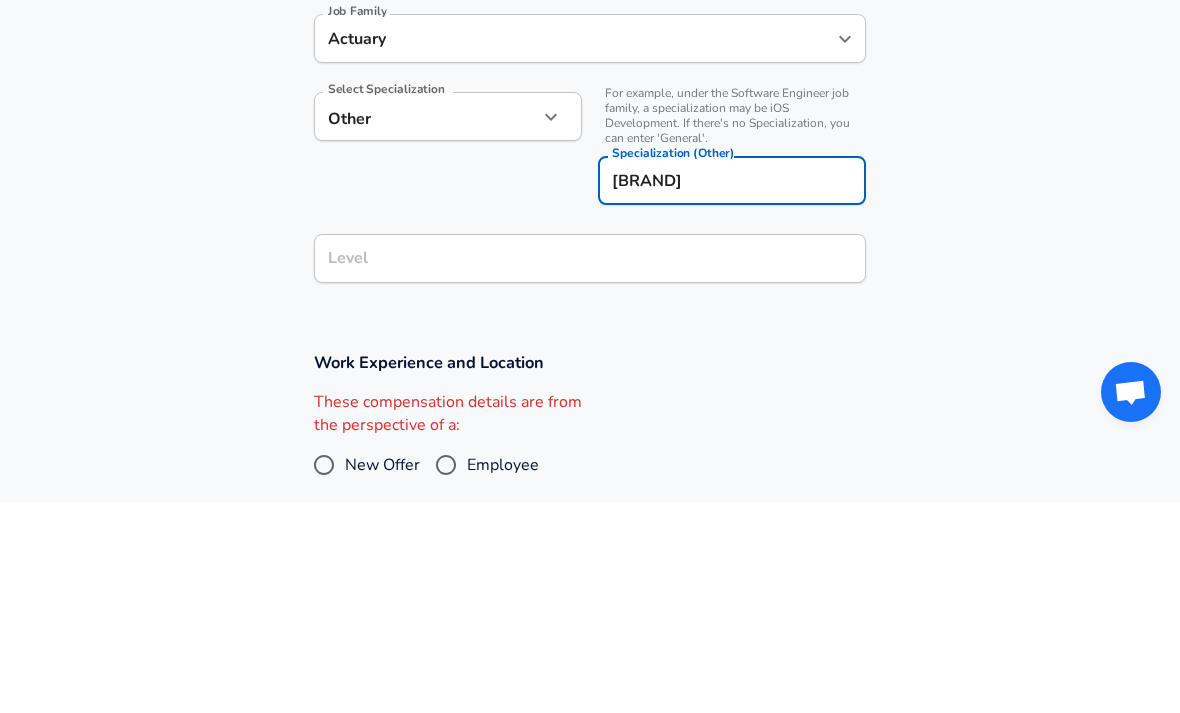 click on "Level" at bounding box center (590, 469) 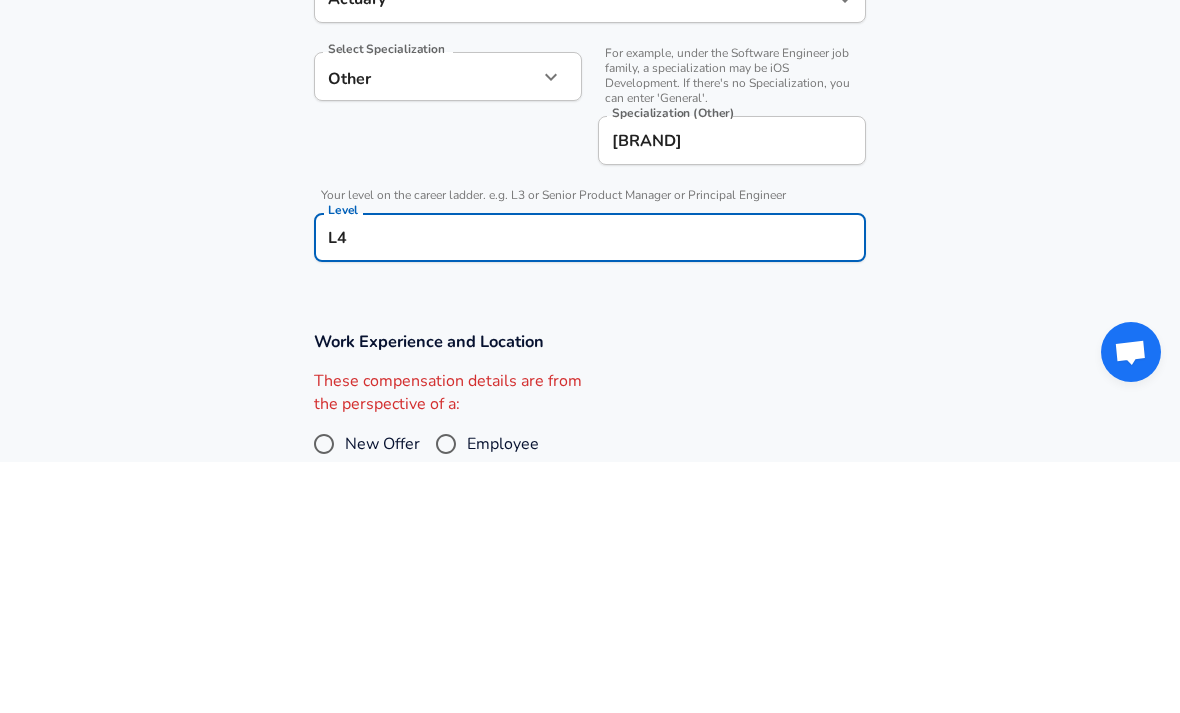 scroll, scrollTop: 731, scrollLeft: 0, axis: vertical 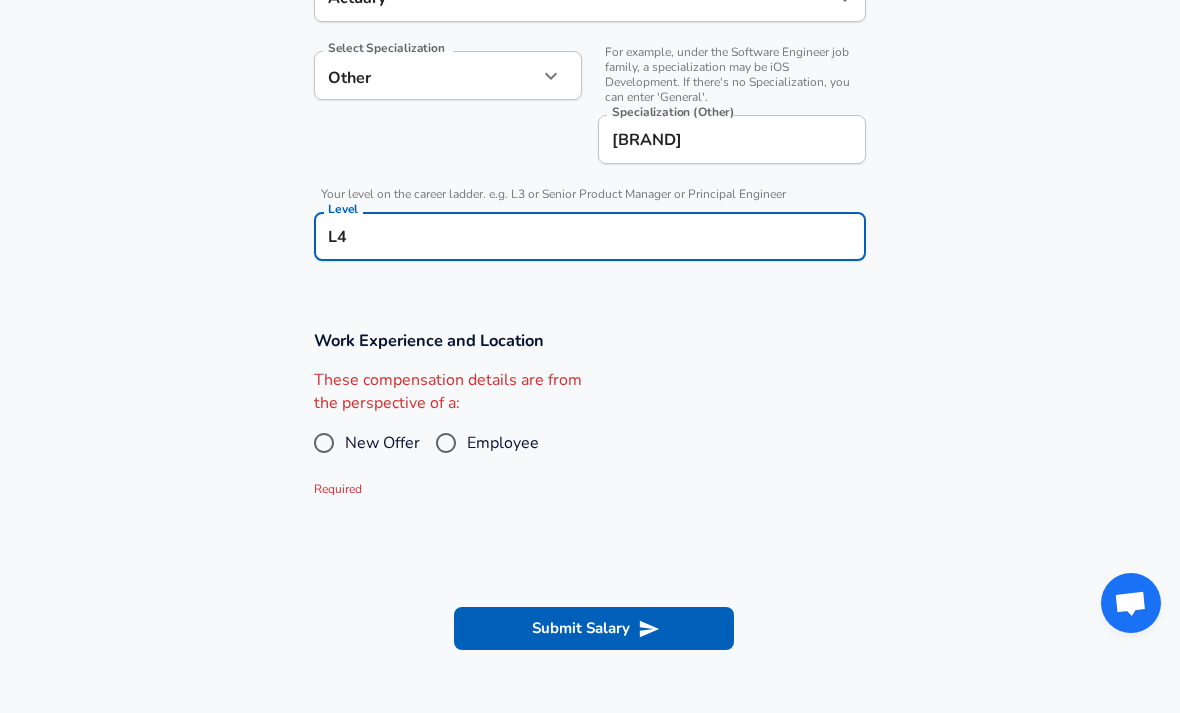 type on "L4" 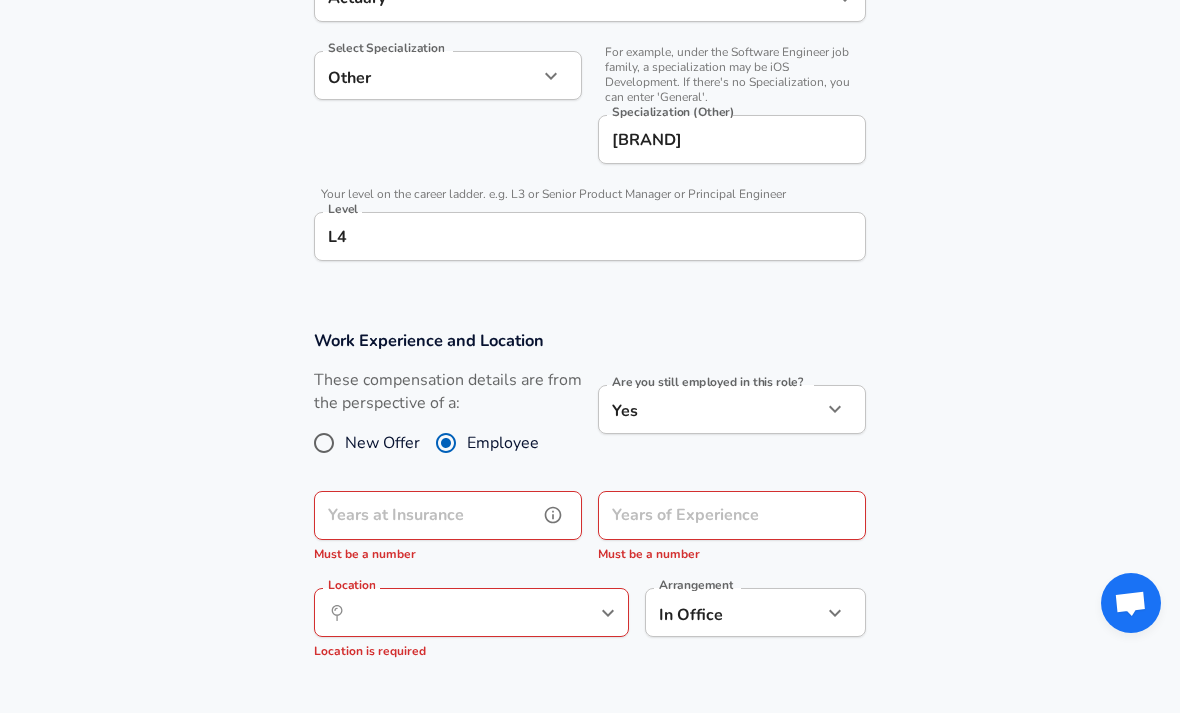 click on "Years at Insurance" at bounding box center (426, 515) 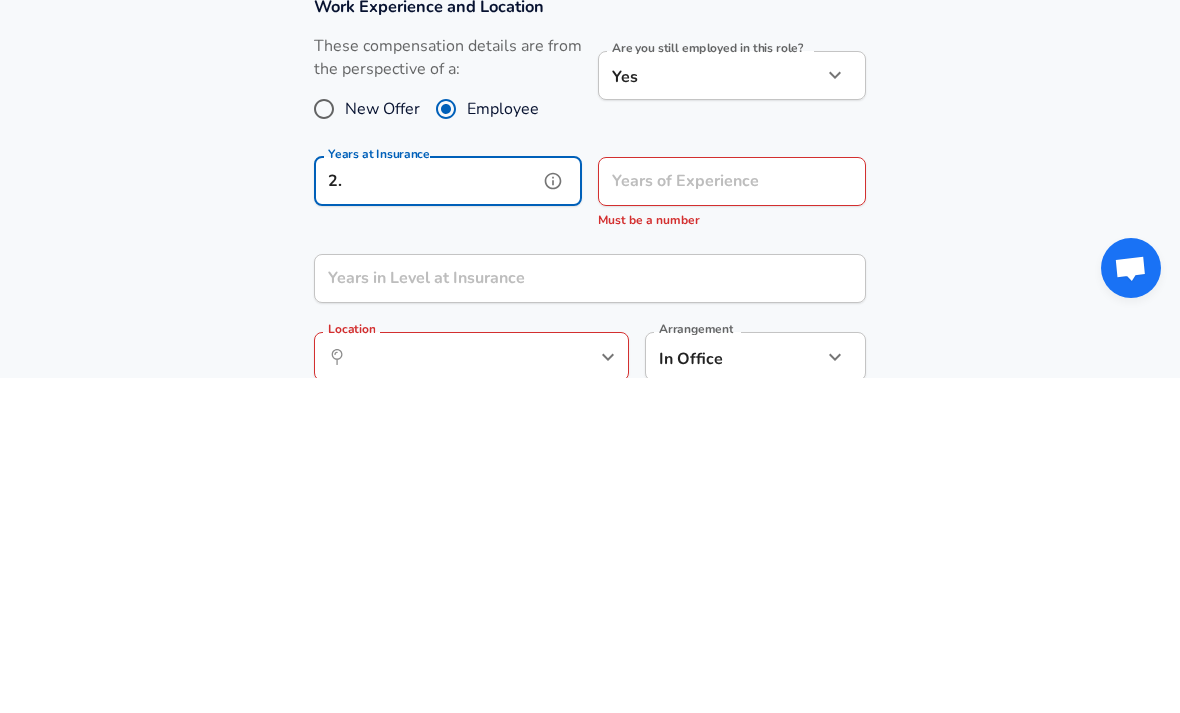 type on "2" 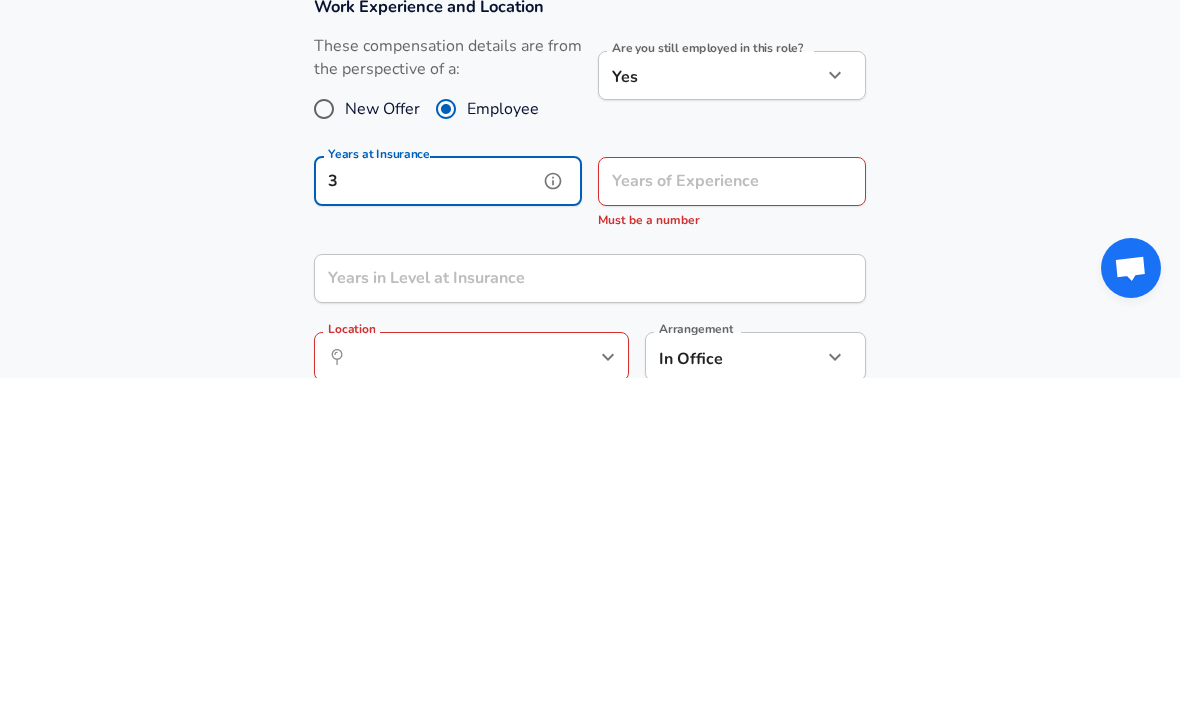 type on "3" 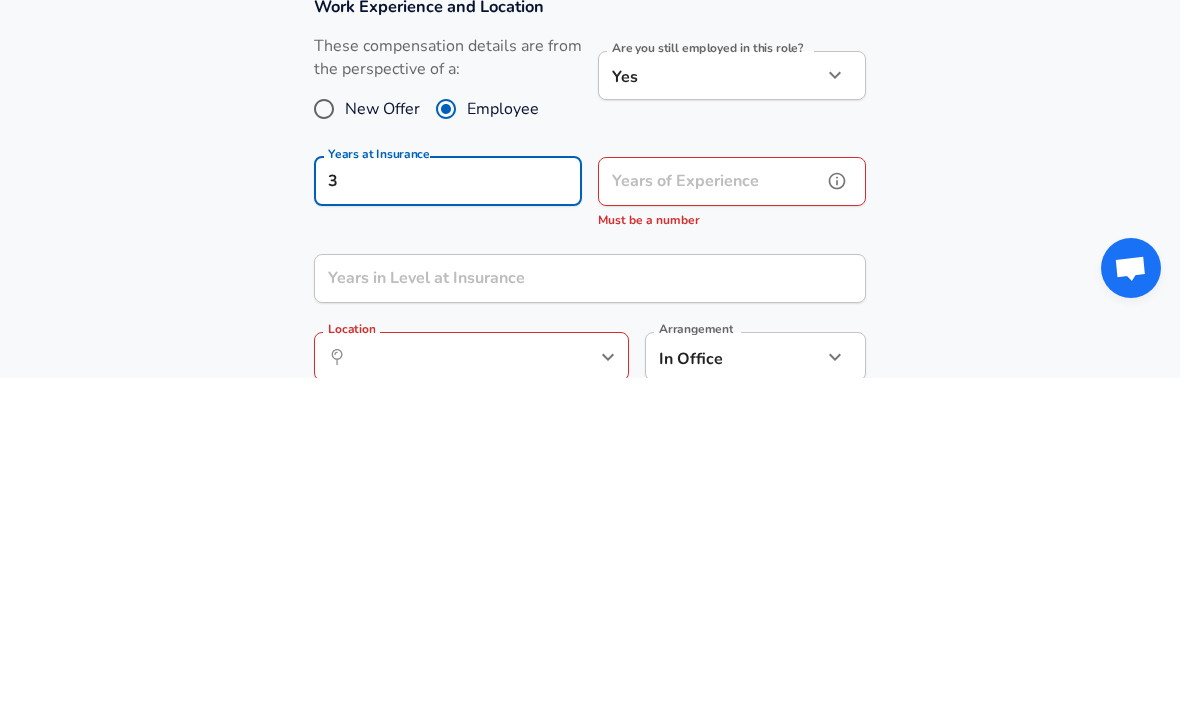 click on "Years of Experience" at bounding box center (710, 516) 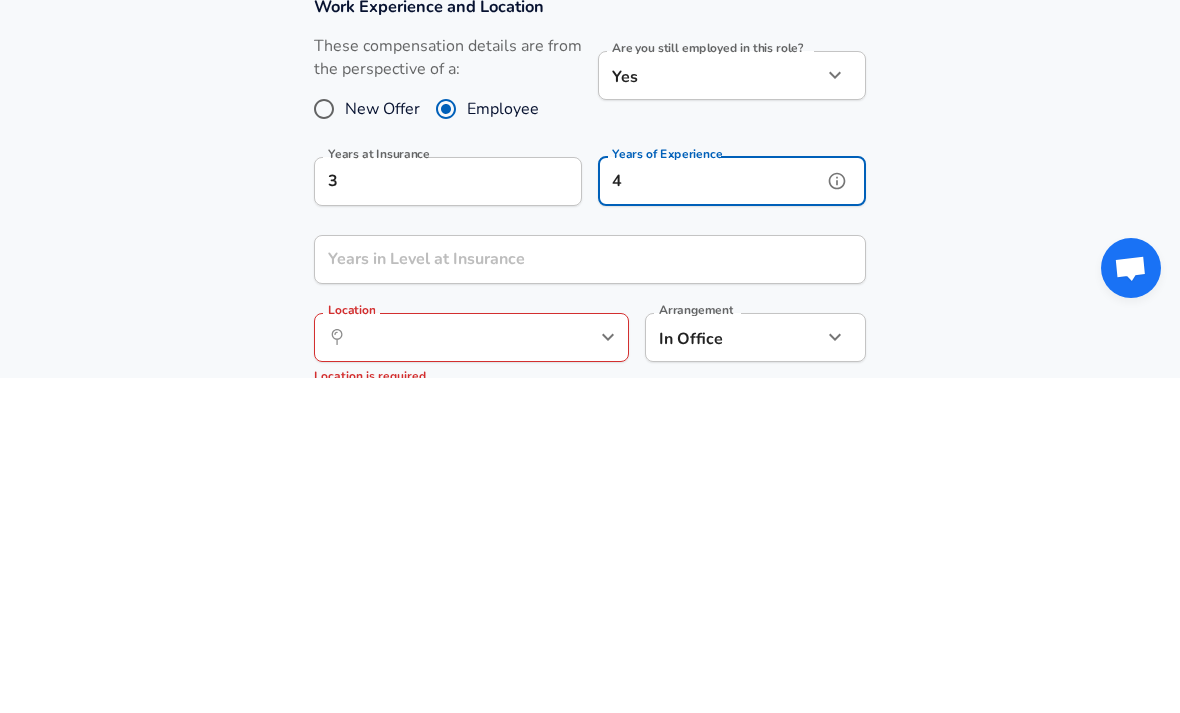 type on "4" 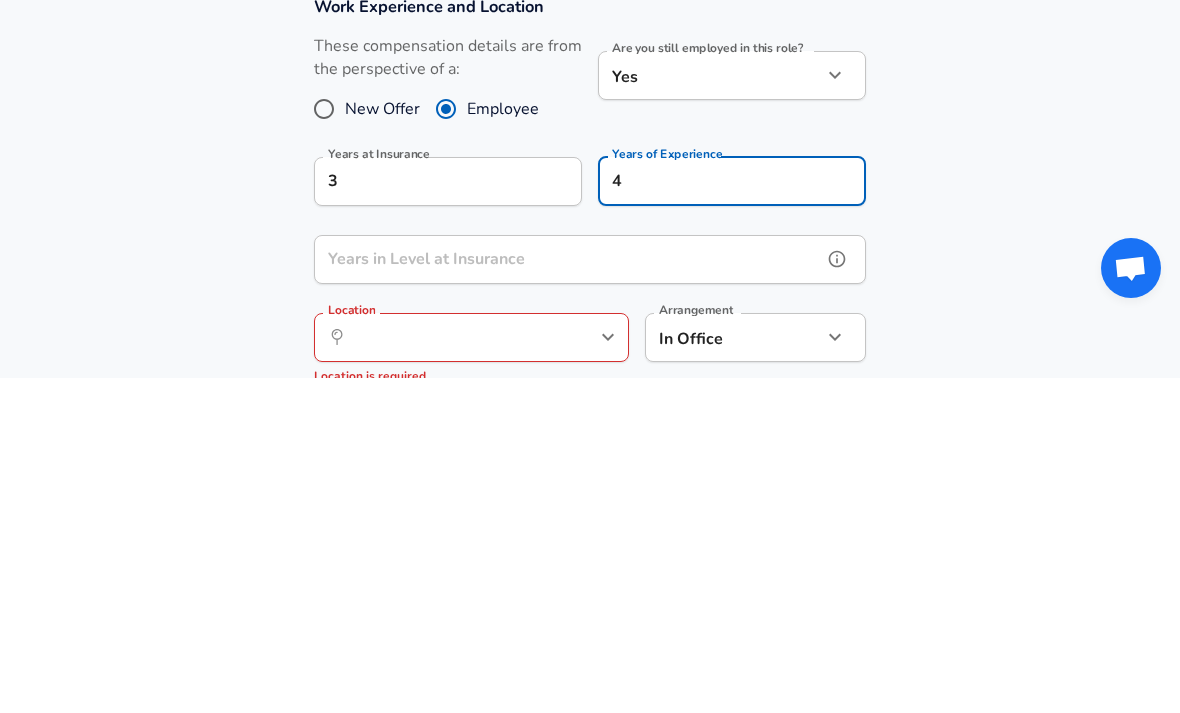 click on "Years in Level at Insurance" at bounding box center [568, 594] 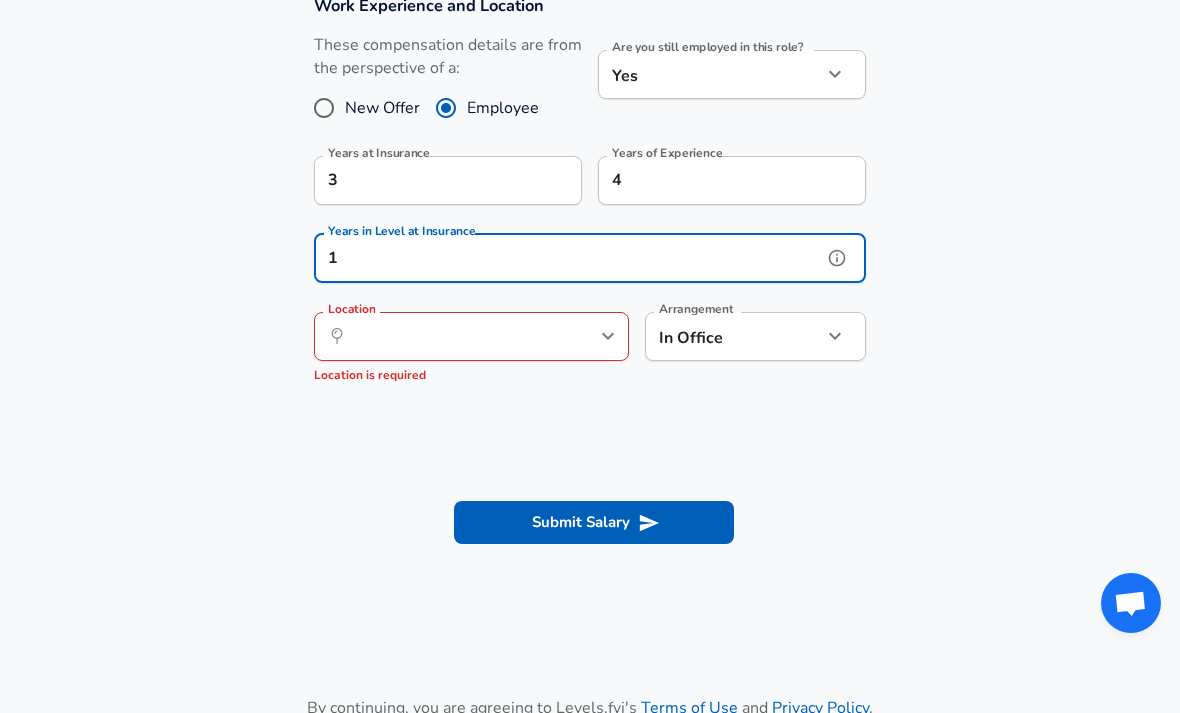 click 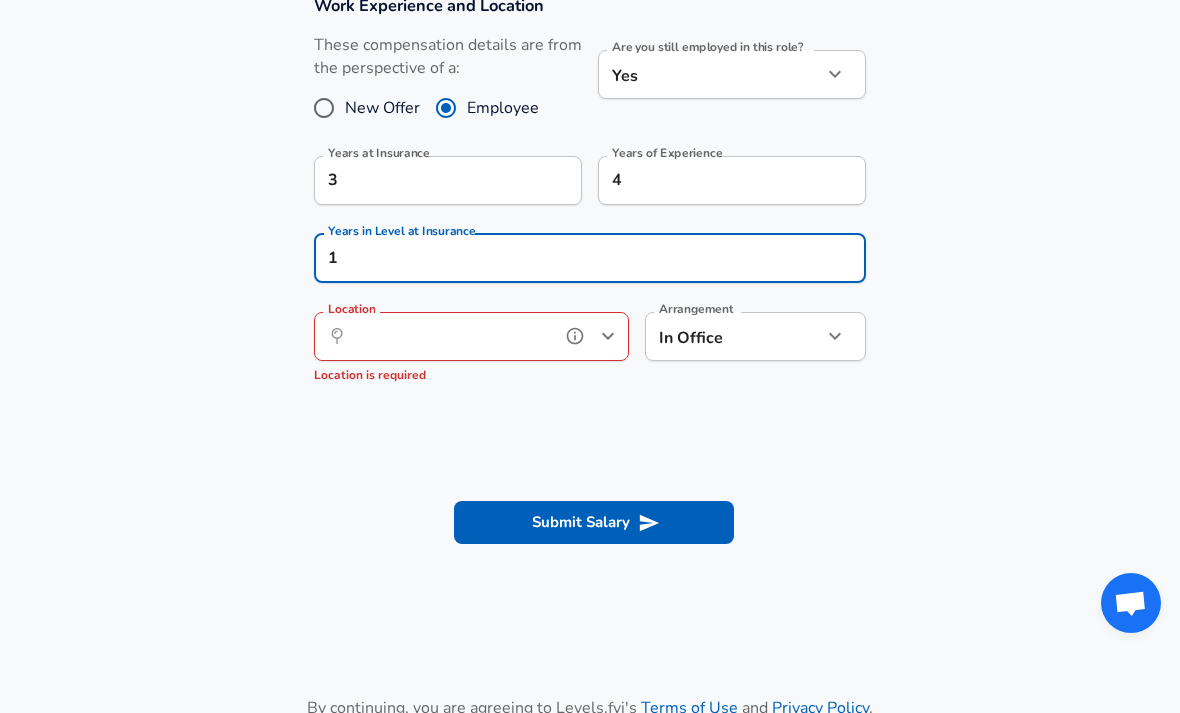 scroll, scrollTop: 1065, scrollLeft: 0, axis: vertical 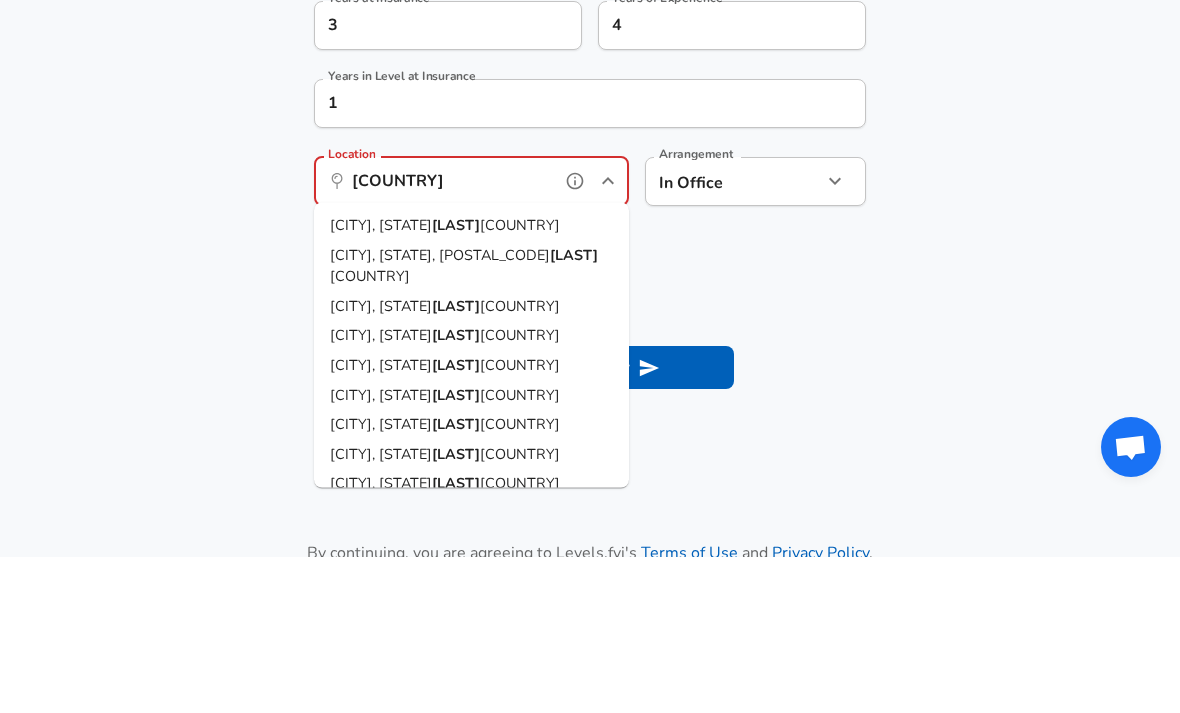click on "i Arabia" at bounding box center (520, 381) 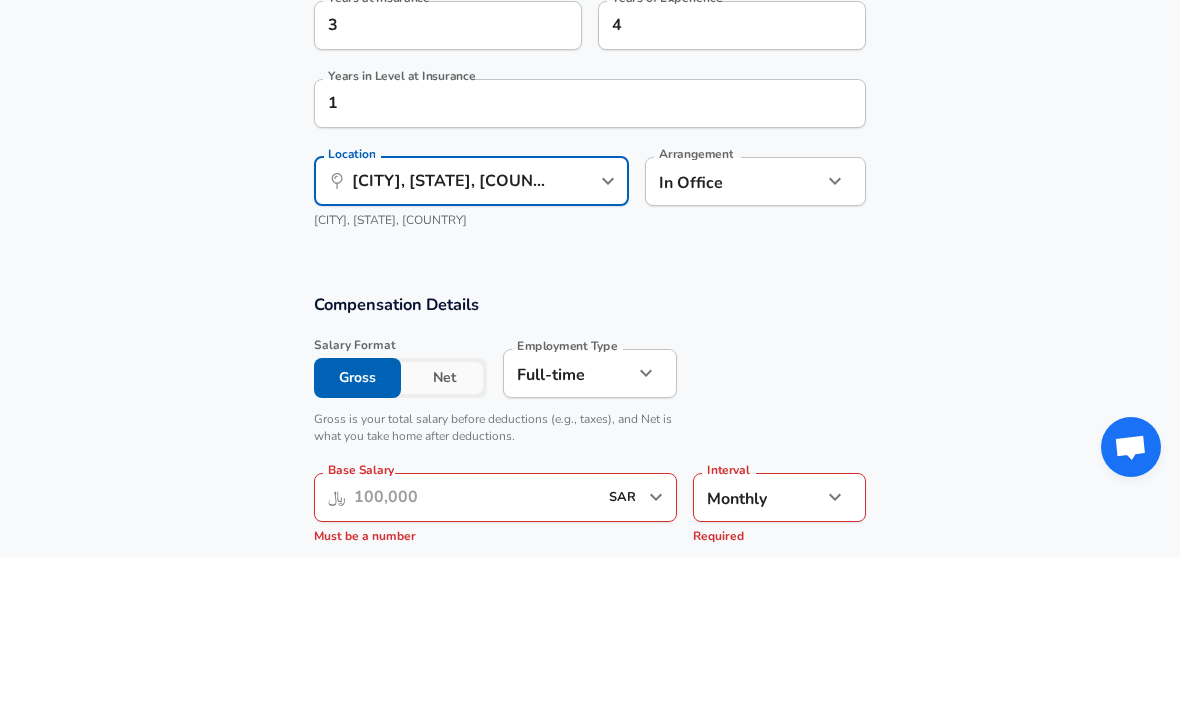 click on "Work Experience and Location These compensation details are from the perspective of a: New Offer Employee Are you still employed in this role? Yes yes Are you still employed in this role? Years at Insurance 3 Years at Insurance Years of Experience 4 Years of Experience Years in Level at Insurance 1 Years in Level at Insurance Location ​ Riyadh, RI, Saudi Arabia Location   City, State, Country (if not USA). Example: London, EN, United Kingdom Arrangement In Office office Arrangement" at bounding box center [590, 199] 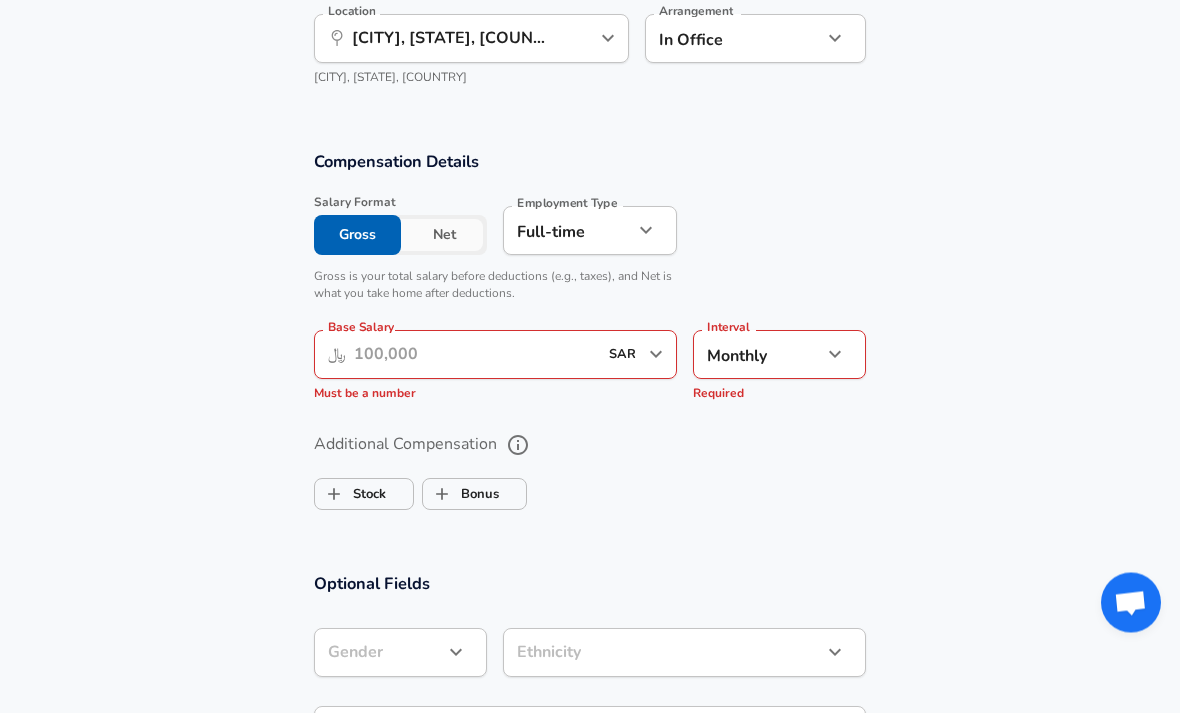 scroll, scrollTop: 1364, scrollLeft: 0, axis: vertical 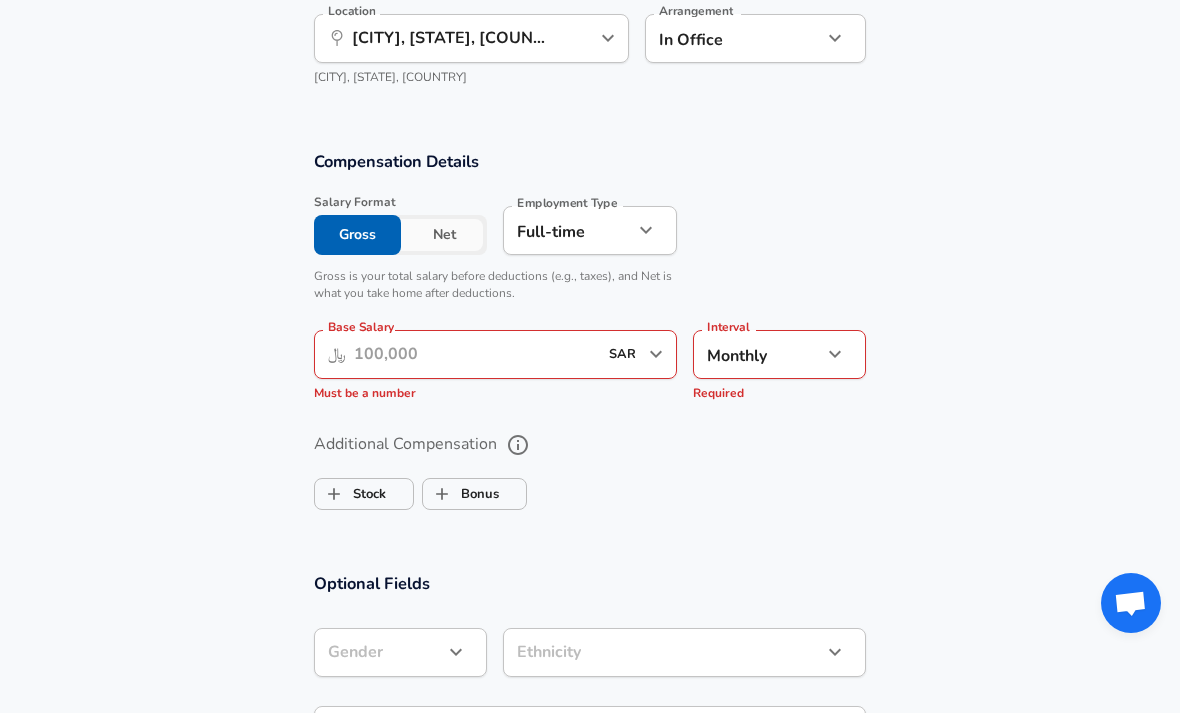click on "Base Salary" at bounding box center (475, 354) 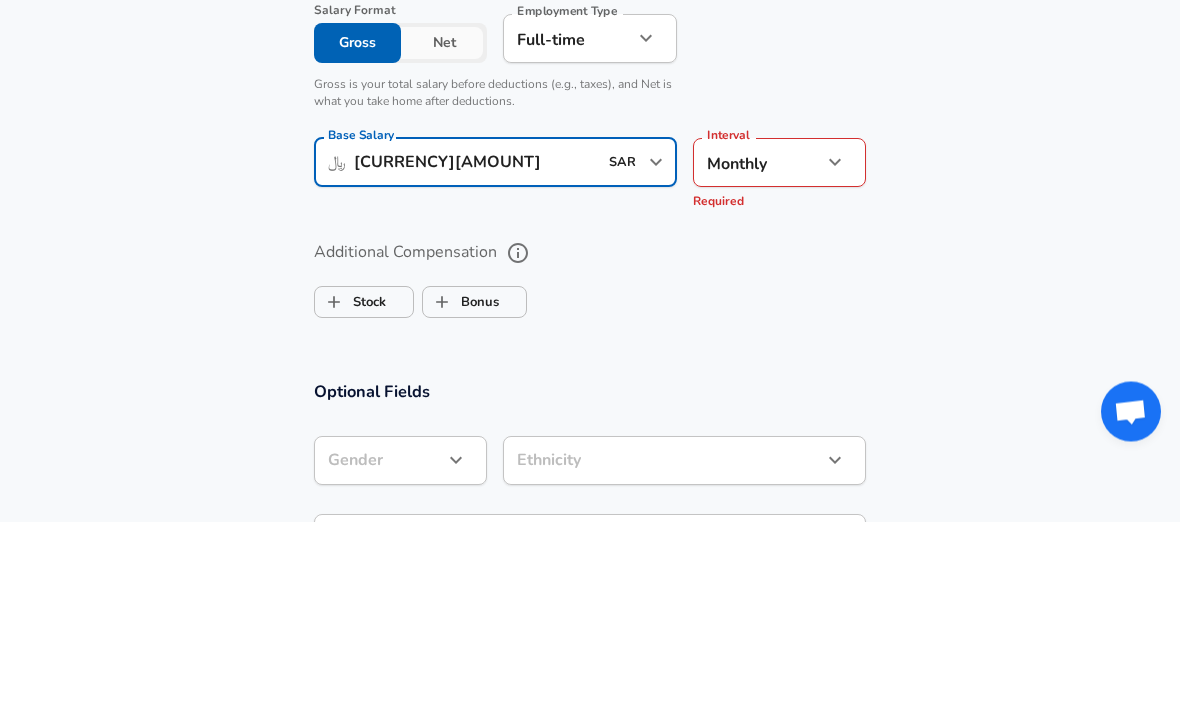 type on "21,600" 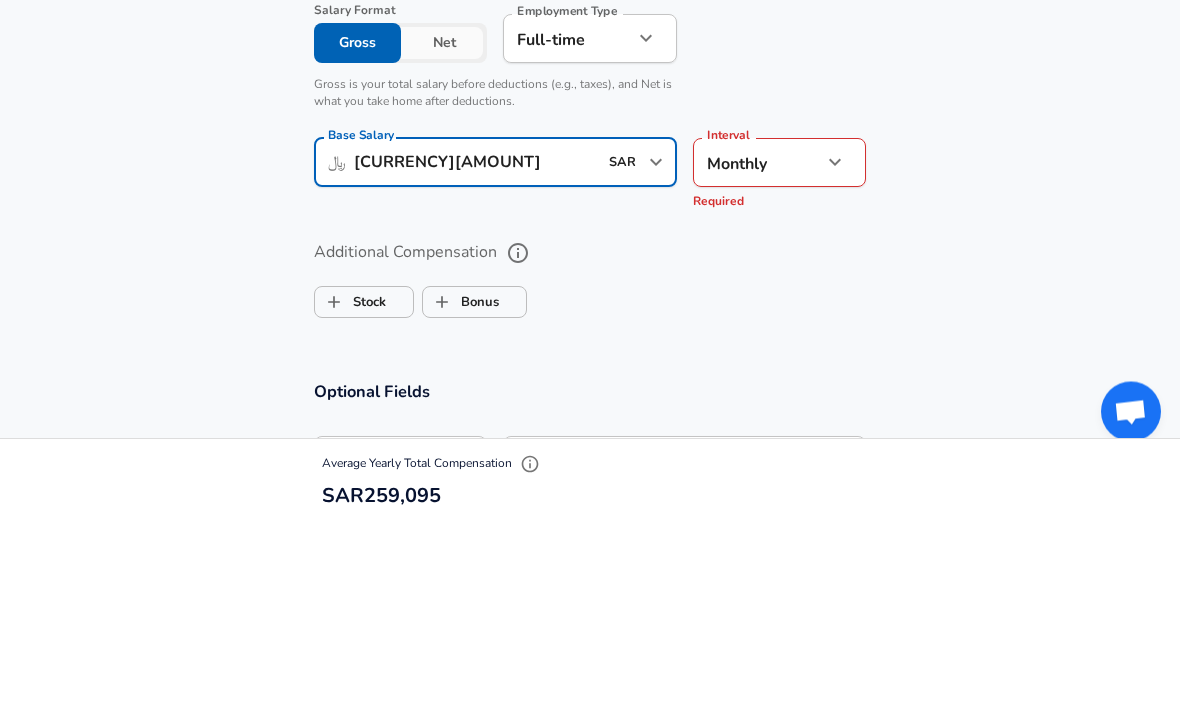 scroll, scrollTop: 1556, scrollLeft: 0, axis: vertical 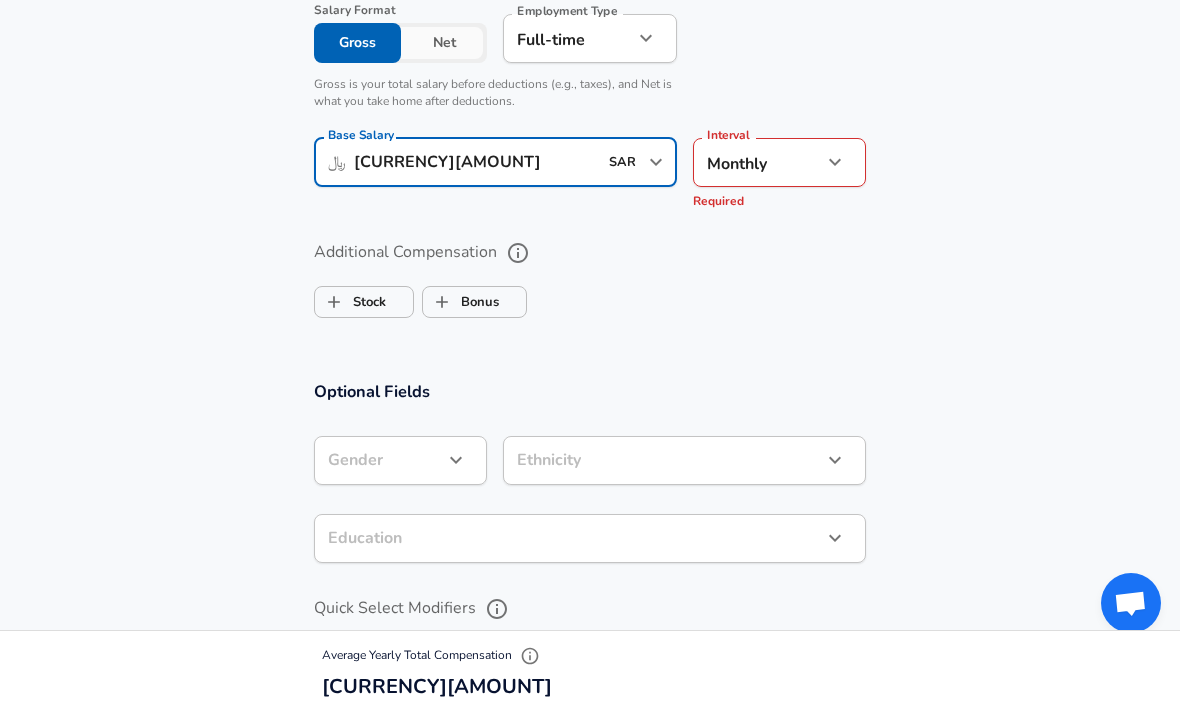click on "Additional Compensation" at bounding box center [590, 253] 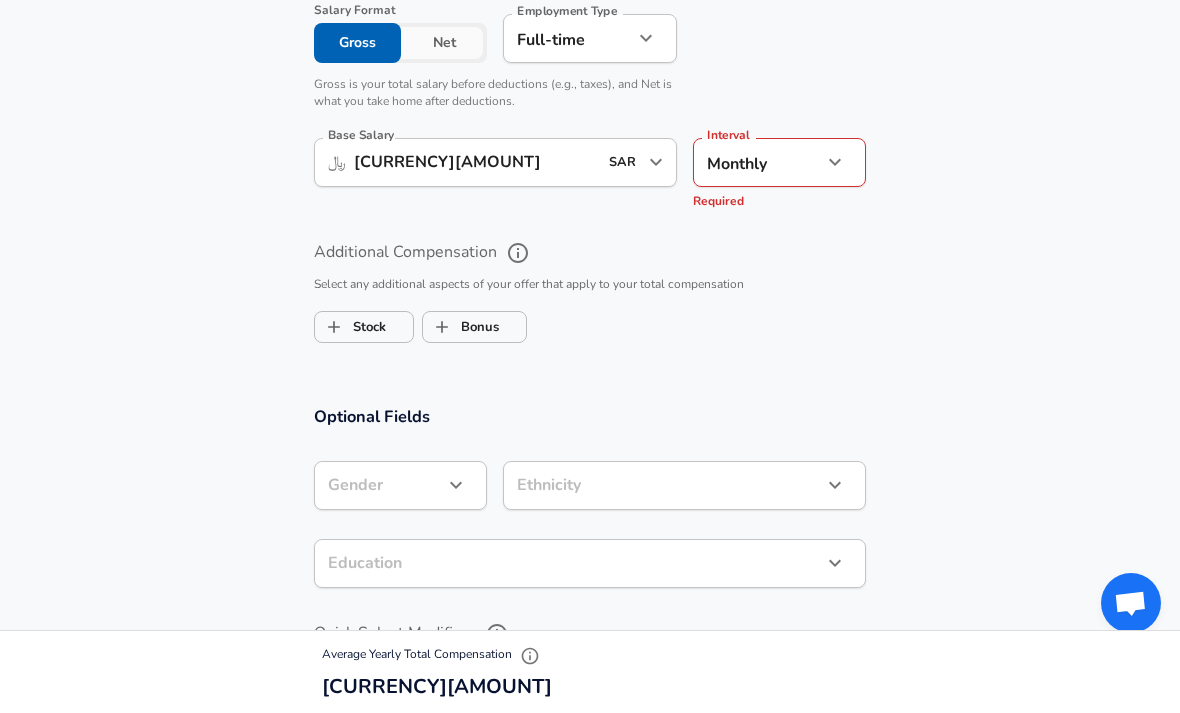 click 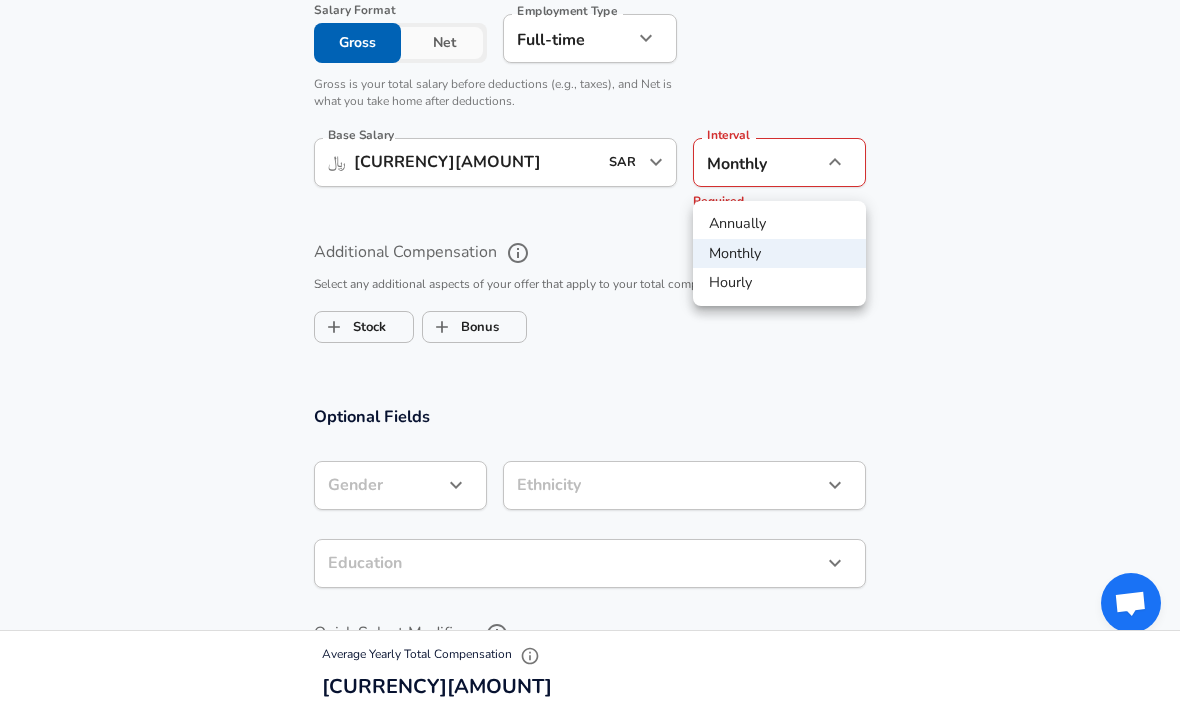 click on "Monthly" at bounding box center [779, 254] 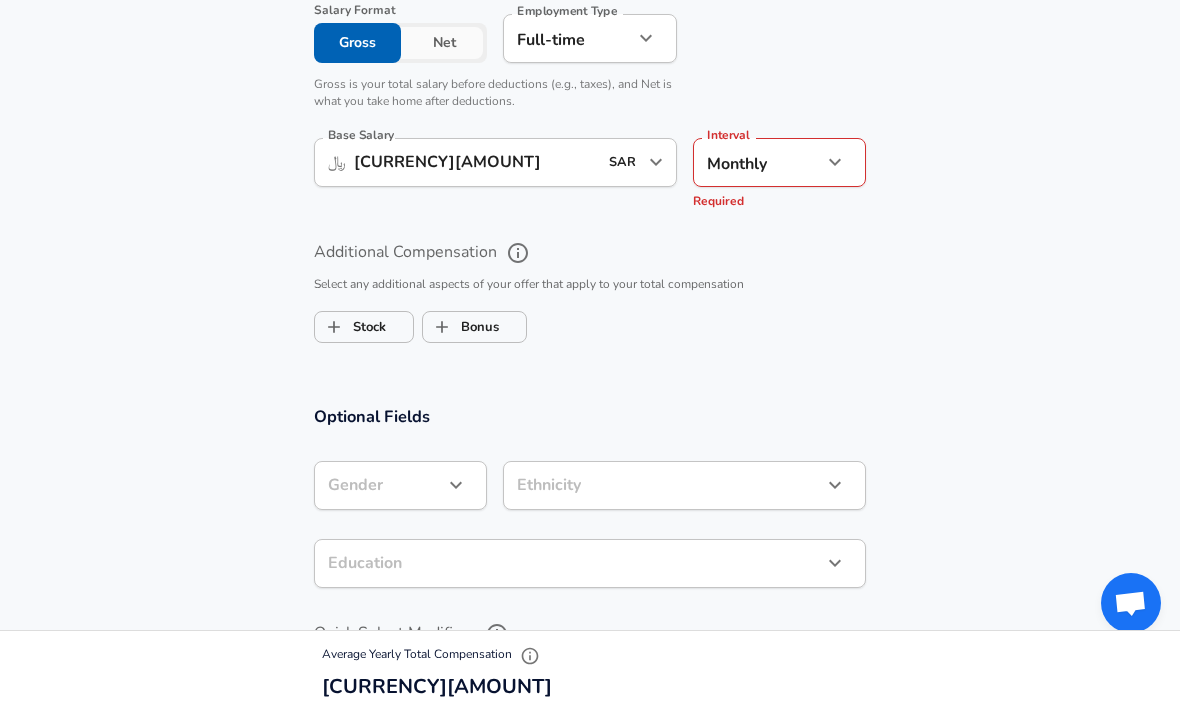 click on "Bonus" at bounding box center (442, 327) 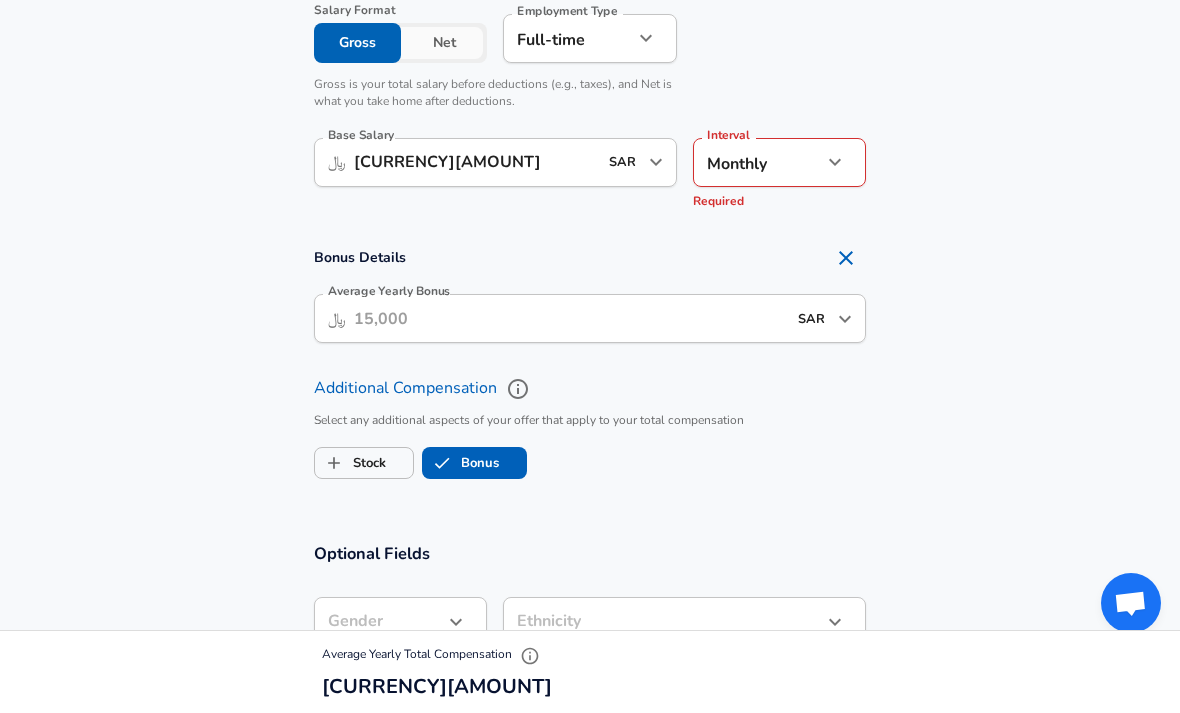 checkbox on "true" 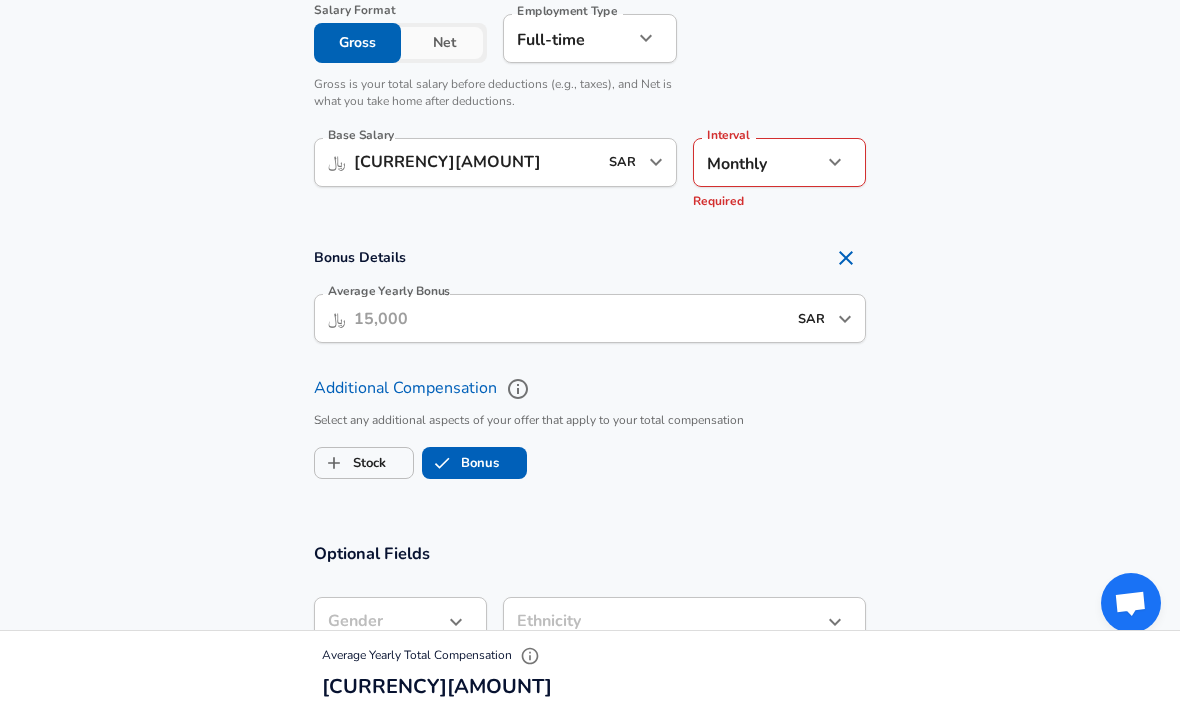 click on "Average Yearly Bonus" at bounding box center (570, 318) 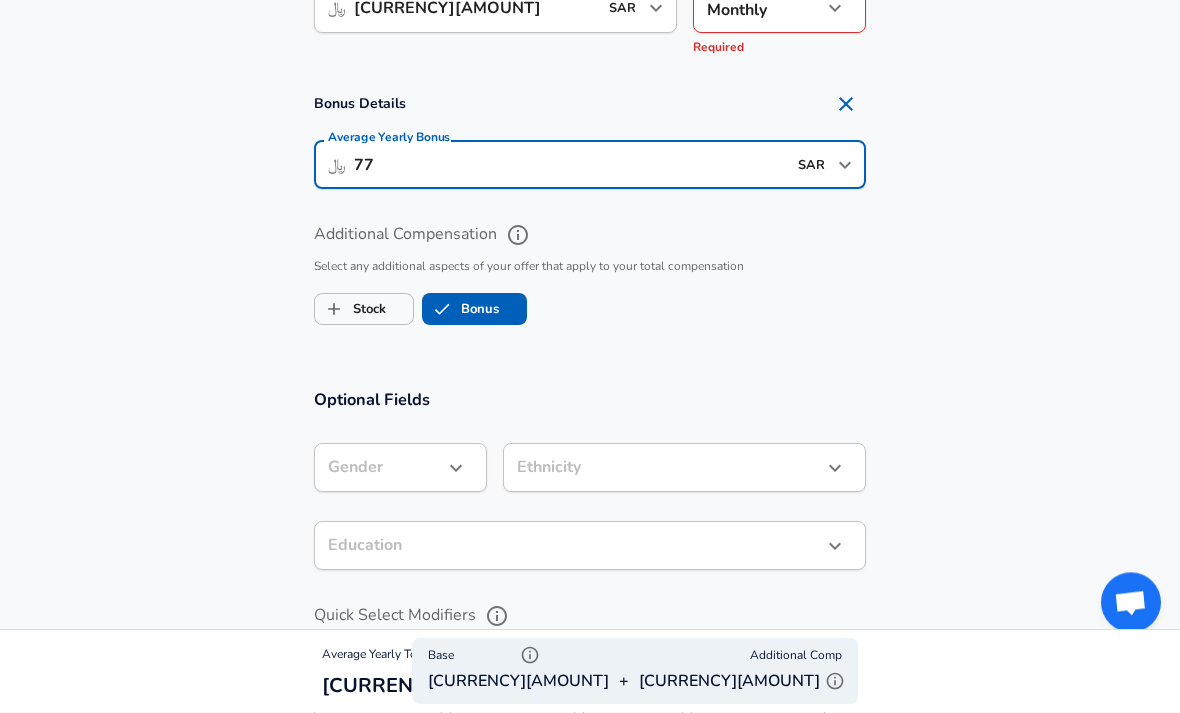 scroll, scrollTop: 1710, scrollLeft: 0, axis: vertical 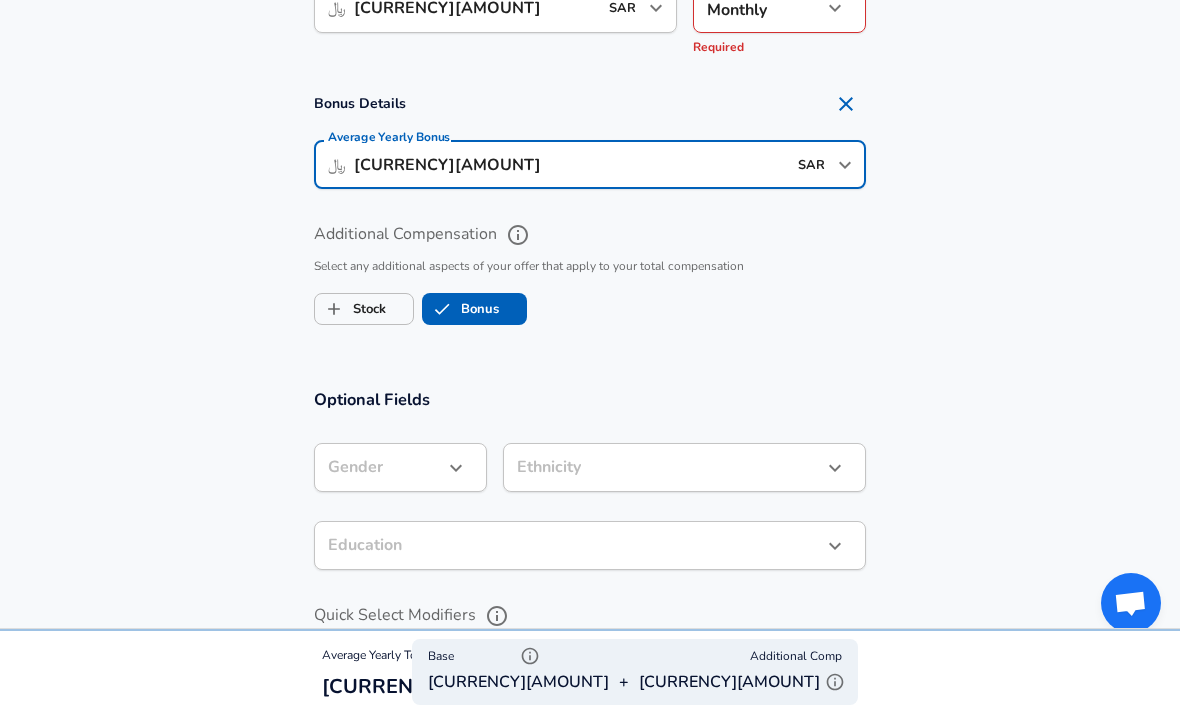type on "77,300" 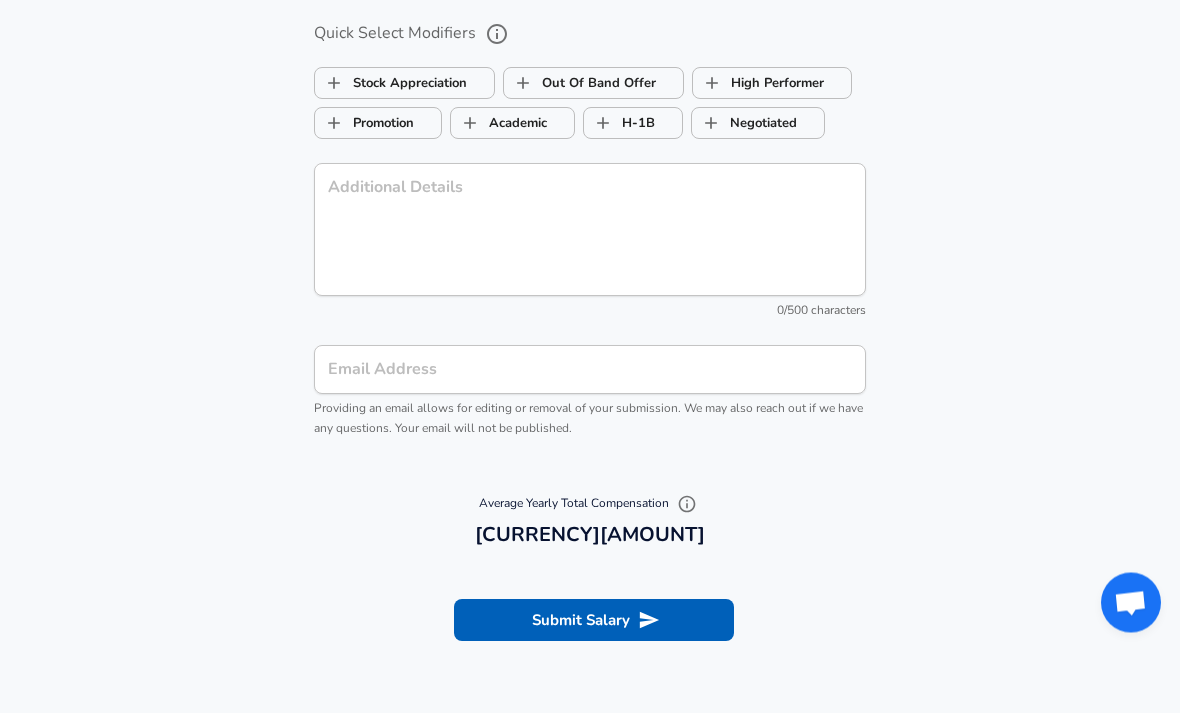 scroll, scrollTop: 2293, scrollLeft: 0, axis: vertical 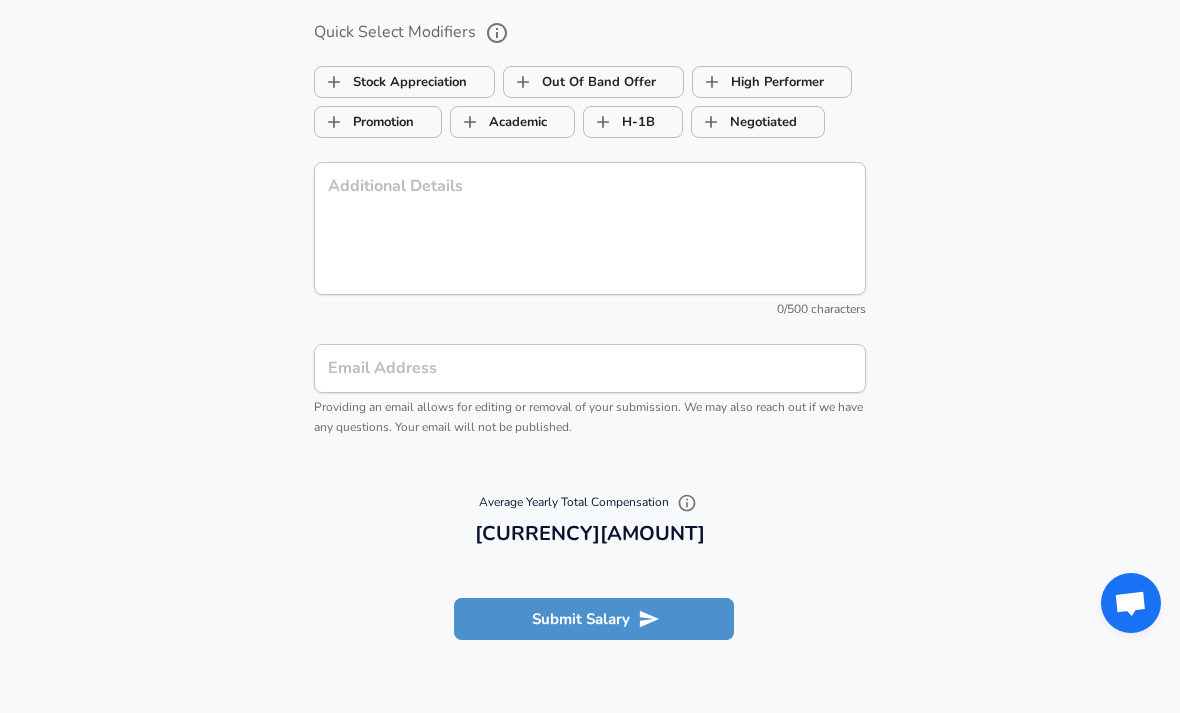 click on "Submit Salary" at bounding box center [594, 619] 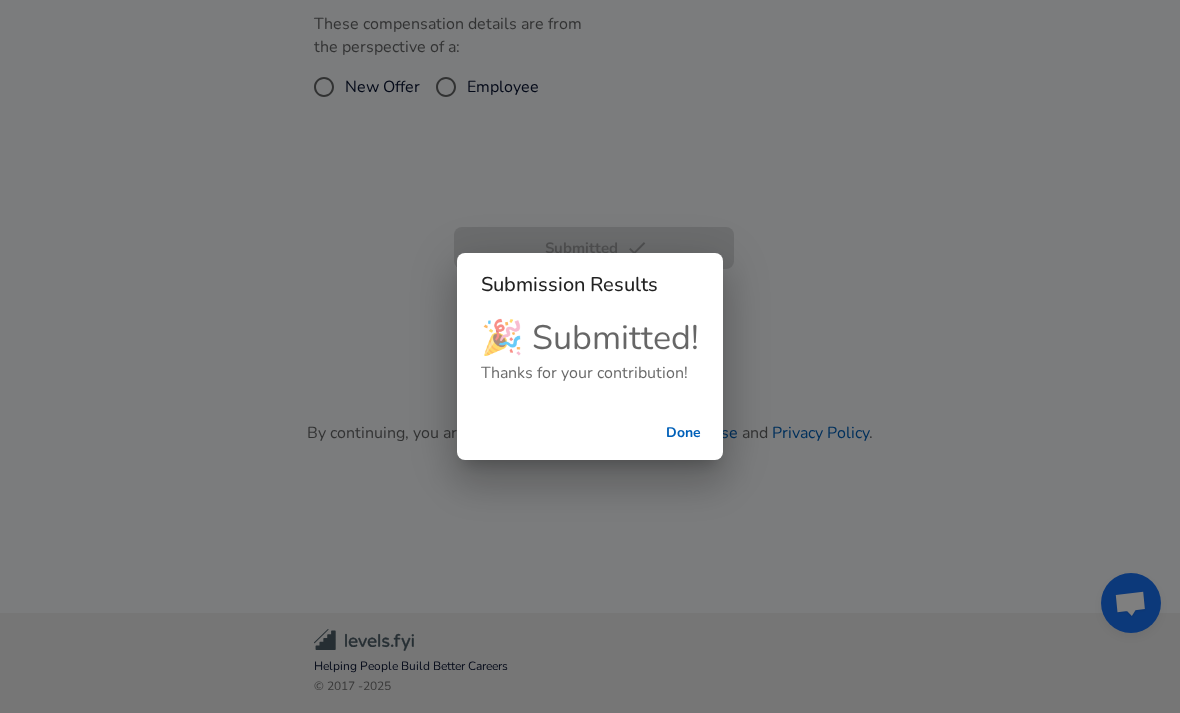 checkbox on "false" 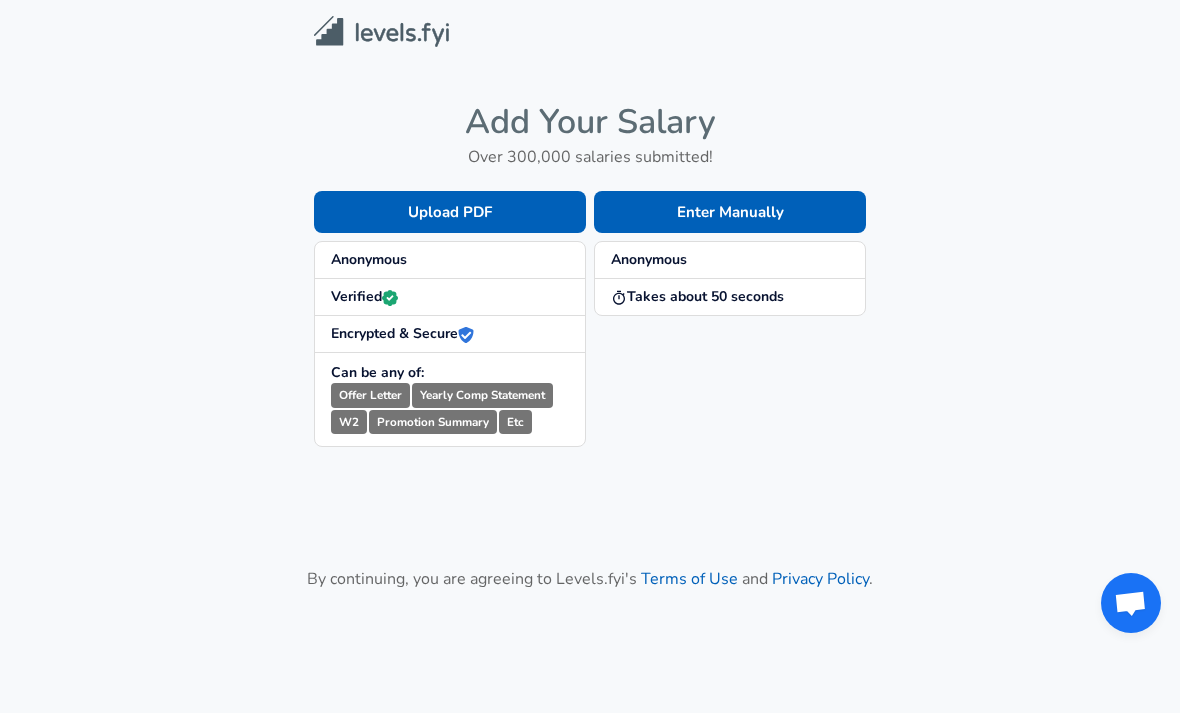 scroll, scrollTop: 0, scrollLeft: 0, axis: both 